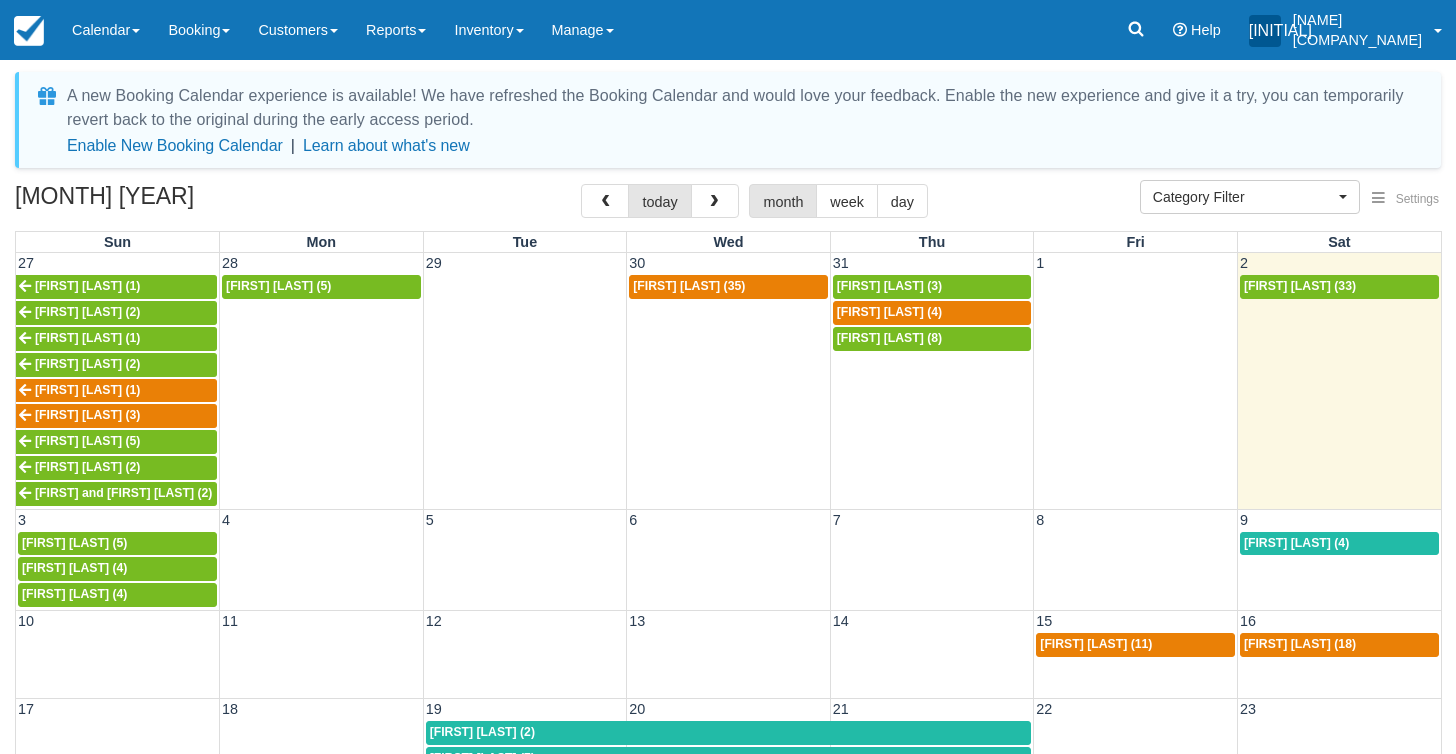 select 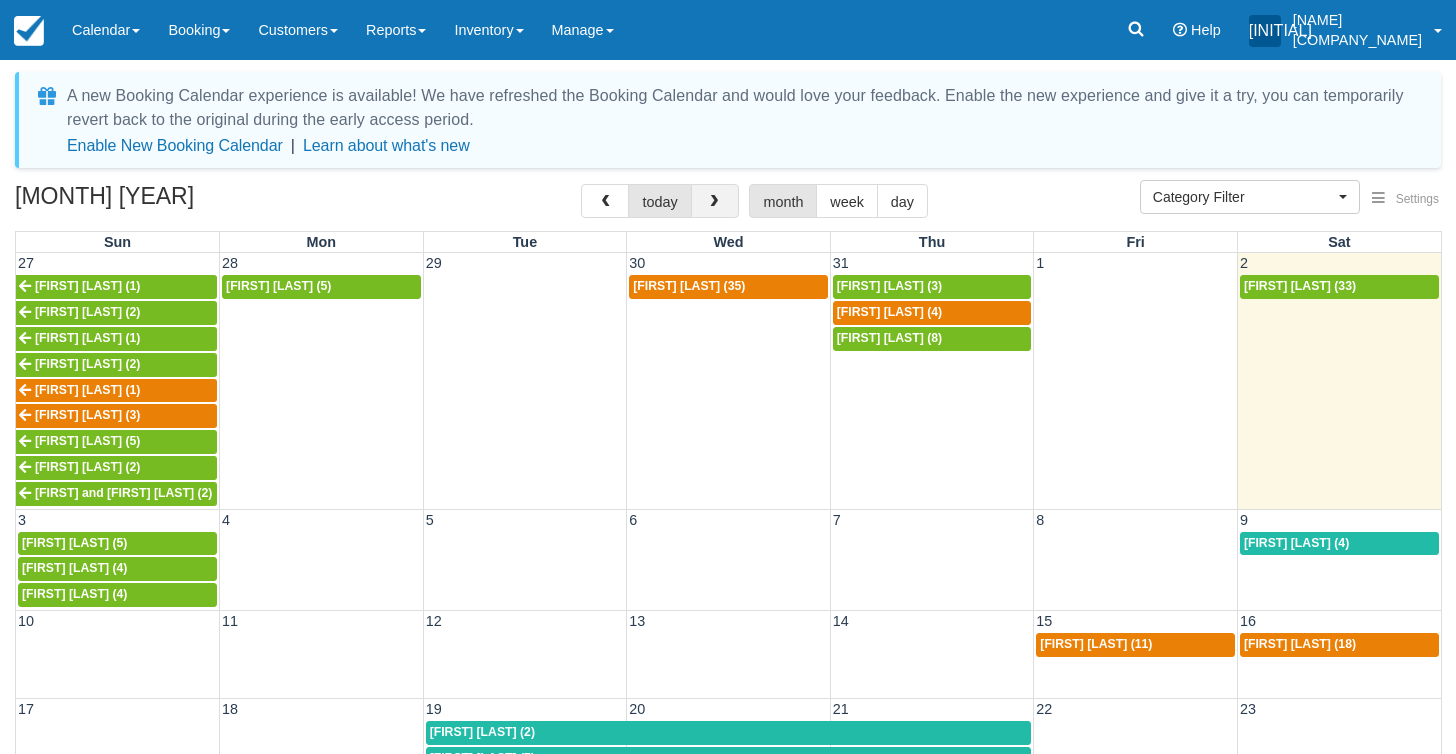 scroll, scrollTop: 0, scrollLeft: 0, axis: both 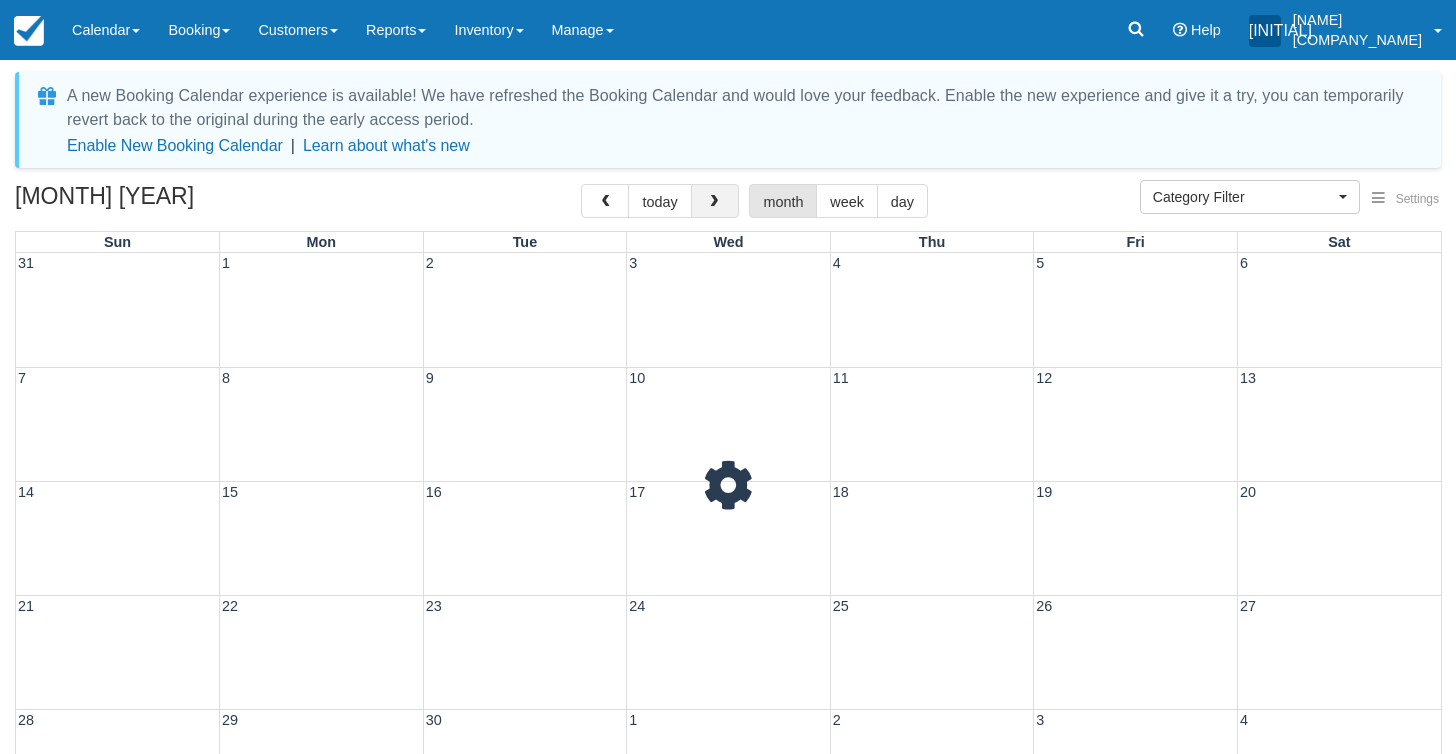 click at bounding box center [714, 202] 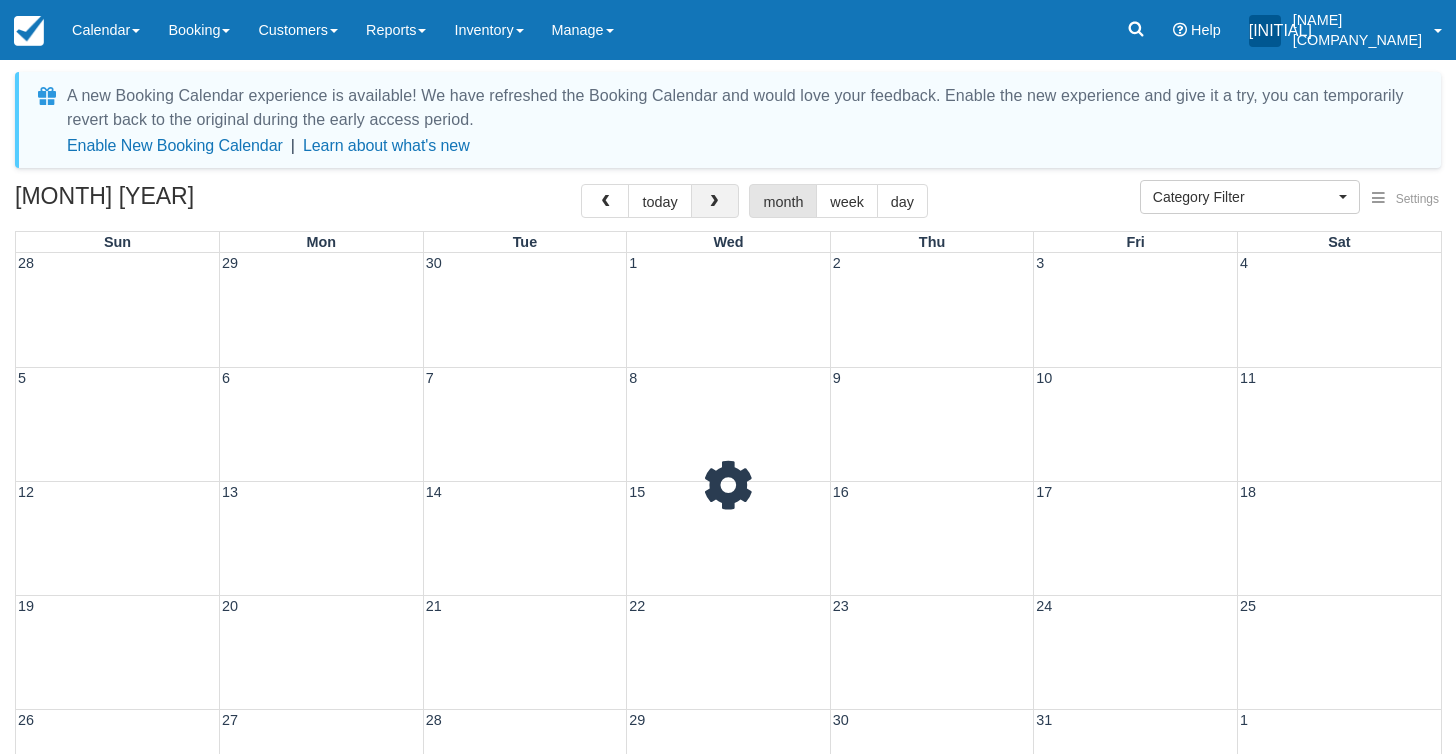 click at bounding box center [714, 202] 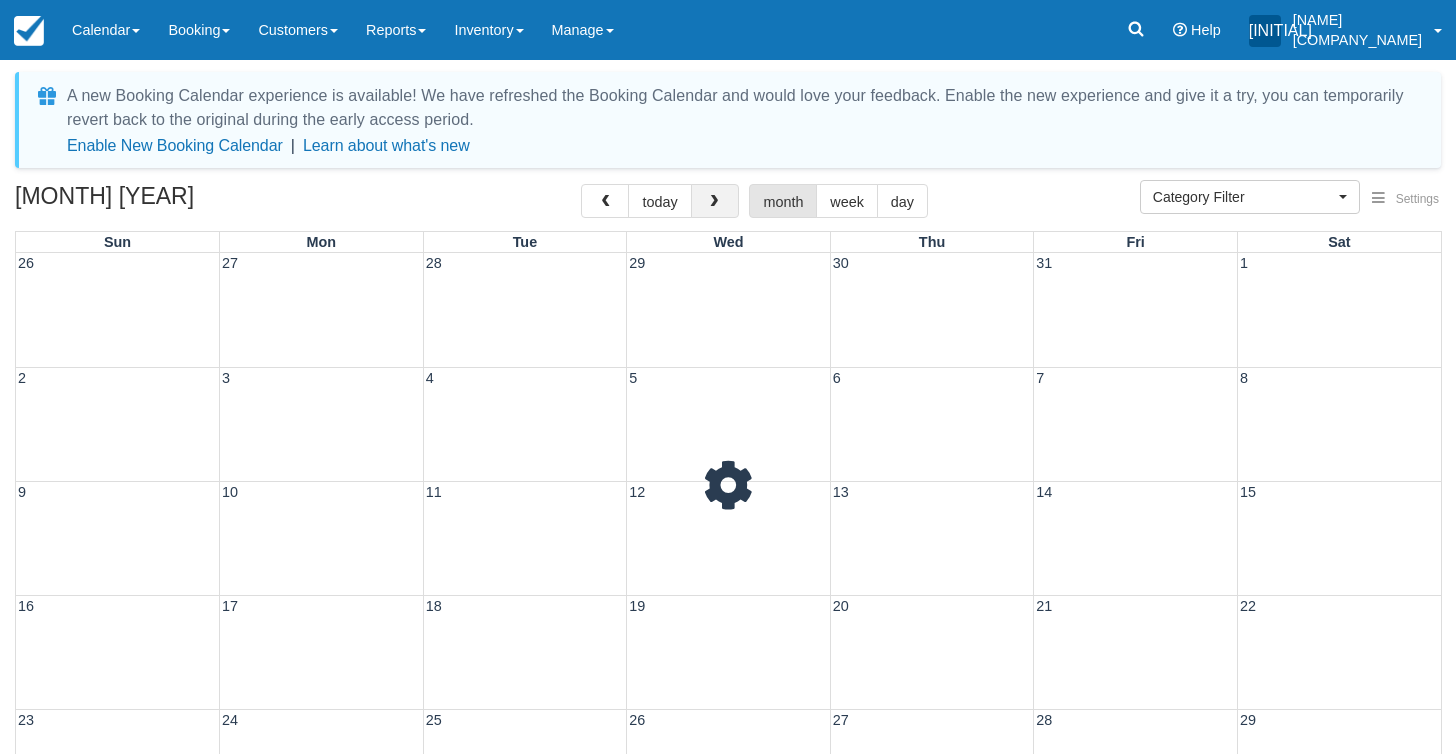click at bounding box center (714, 202) 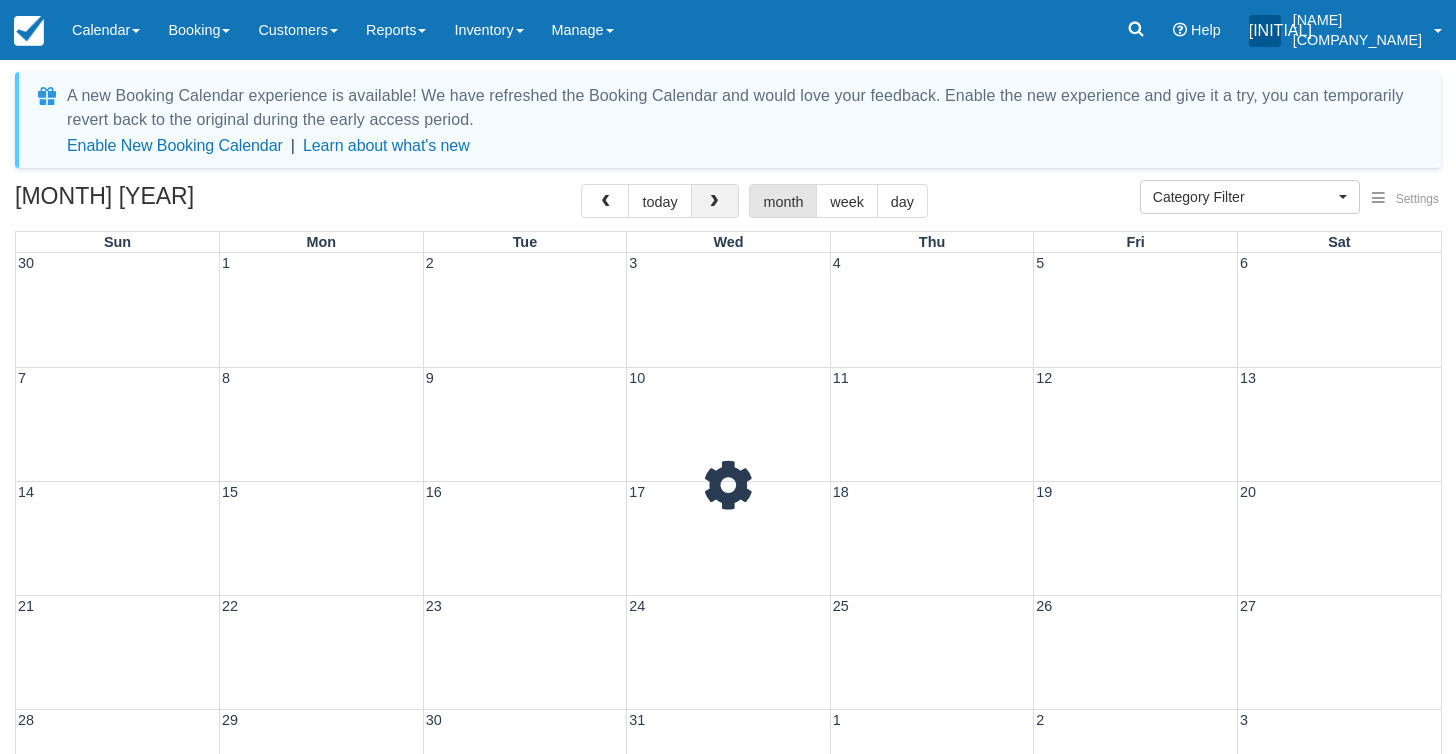 click at bounding box center (714, 202) 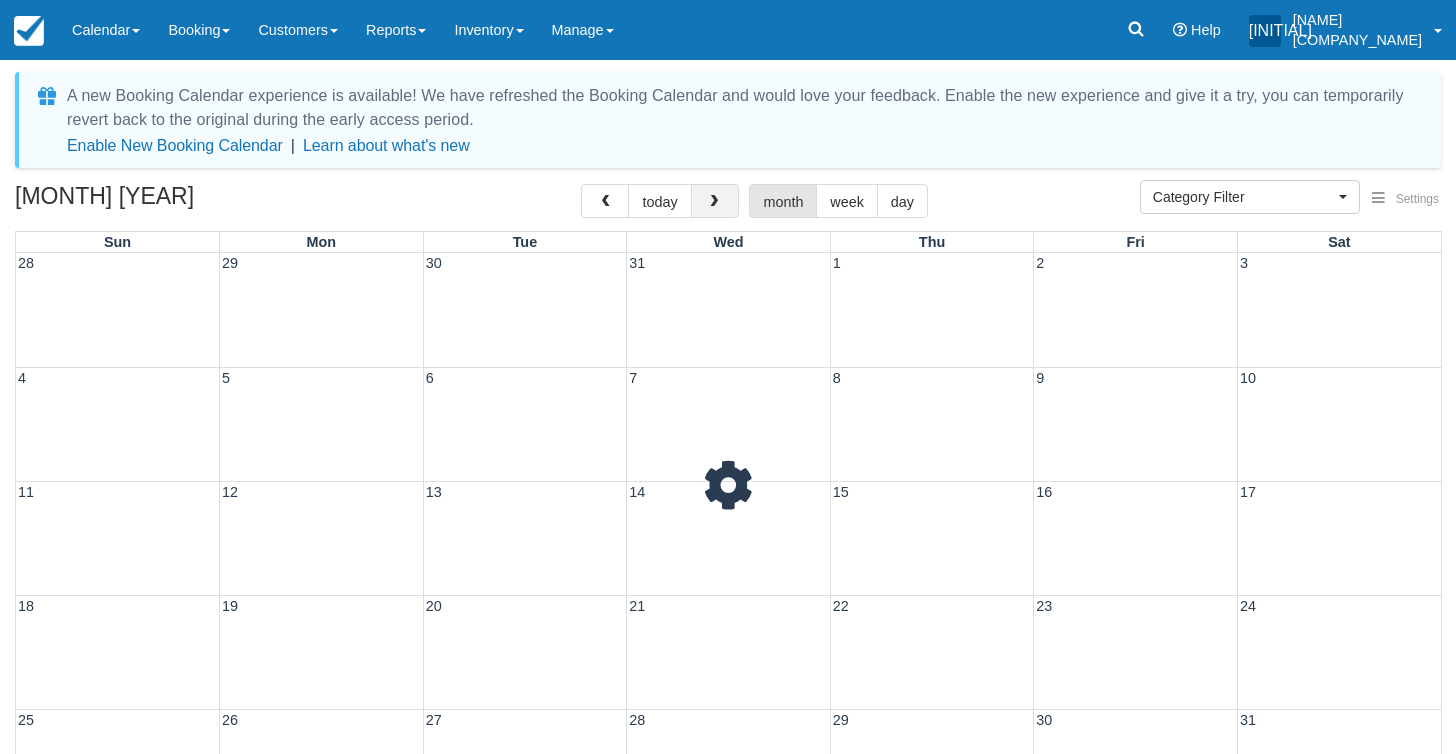 click at bounding box center (714, 202) 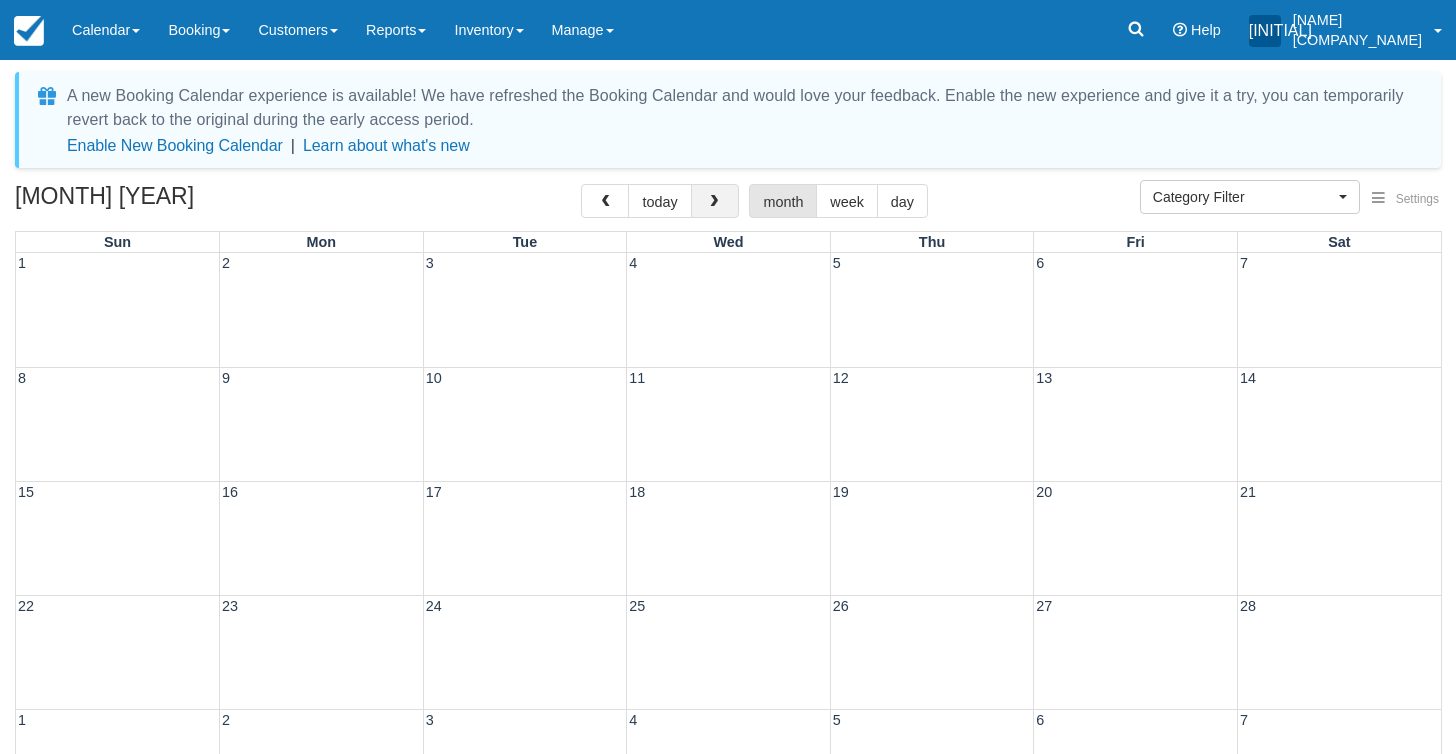 click at bounding box center (714, 202) 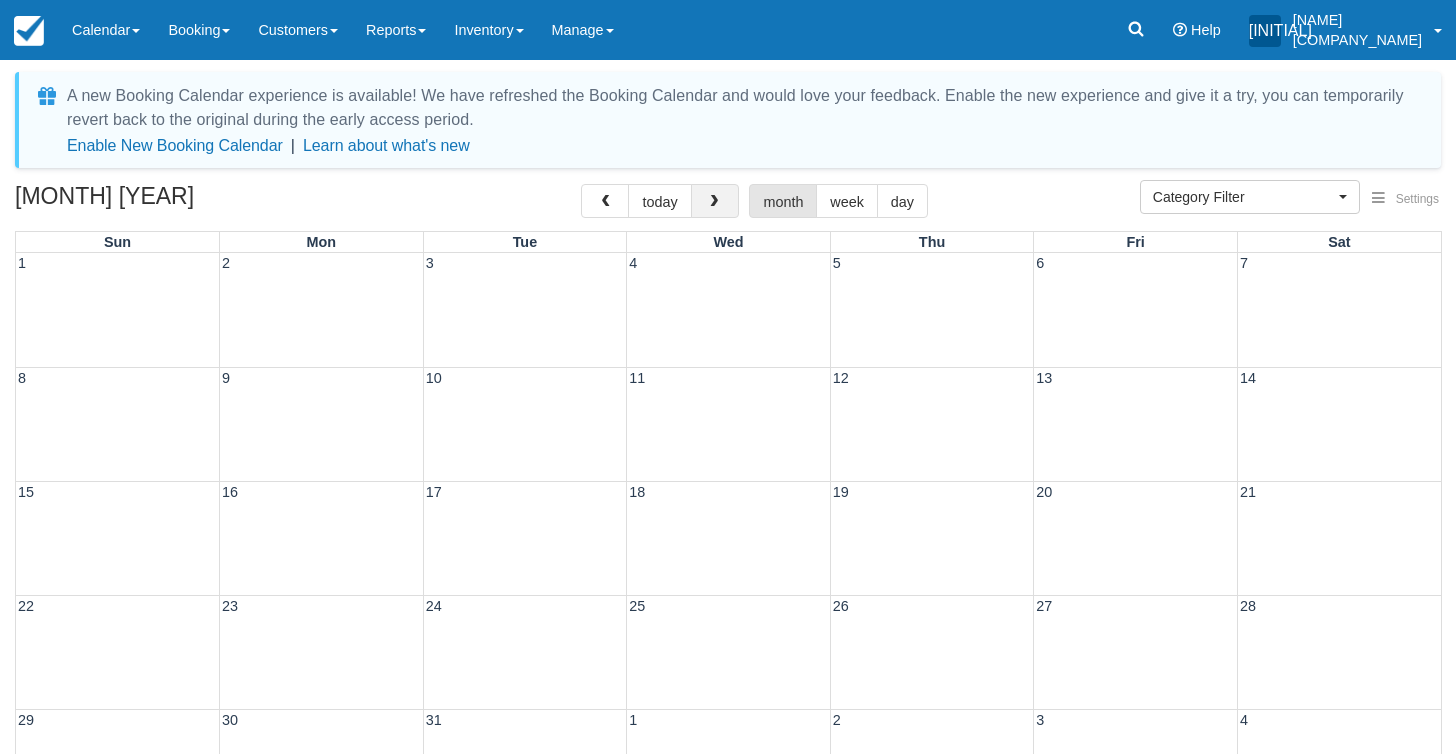 click at bounding box center [714, 202] 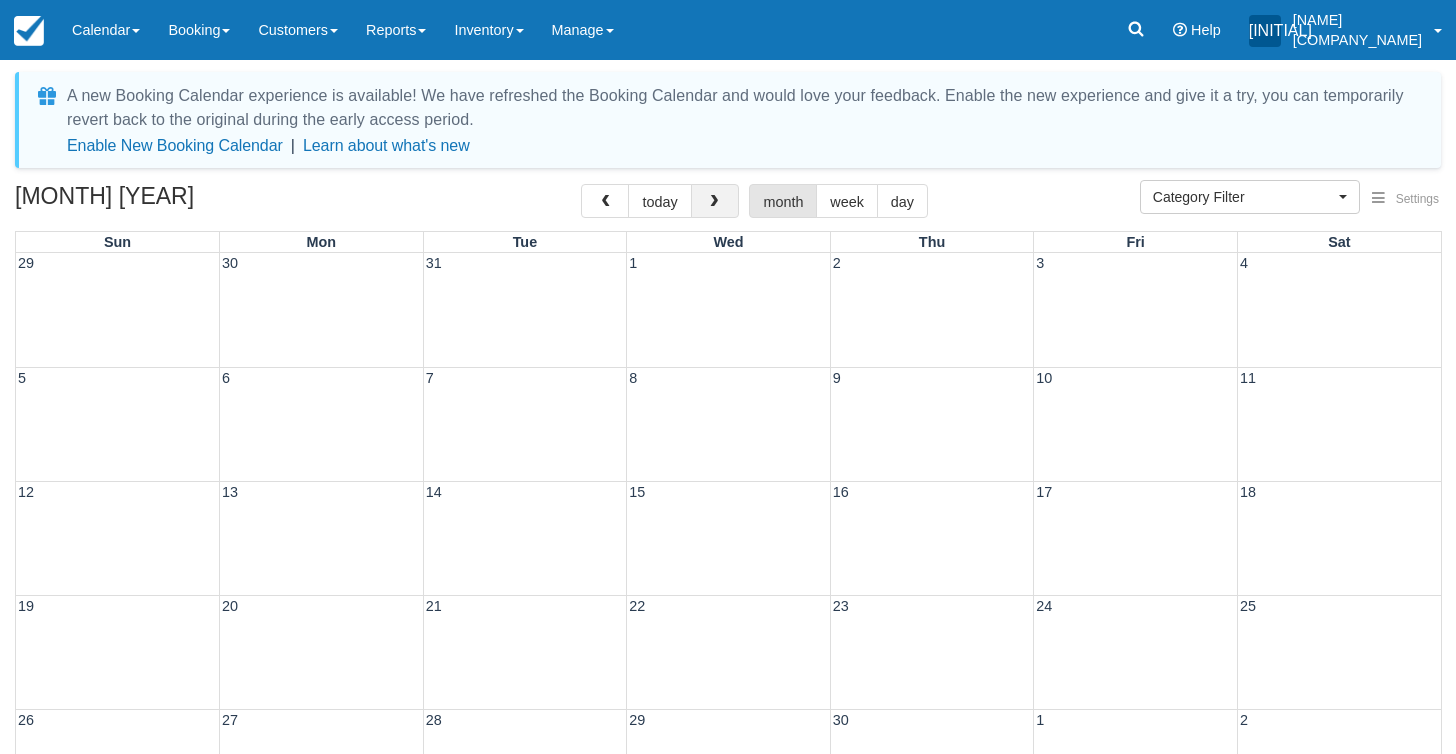 click at bounding box center (714, 202) 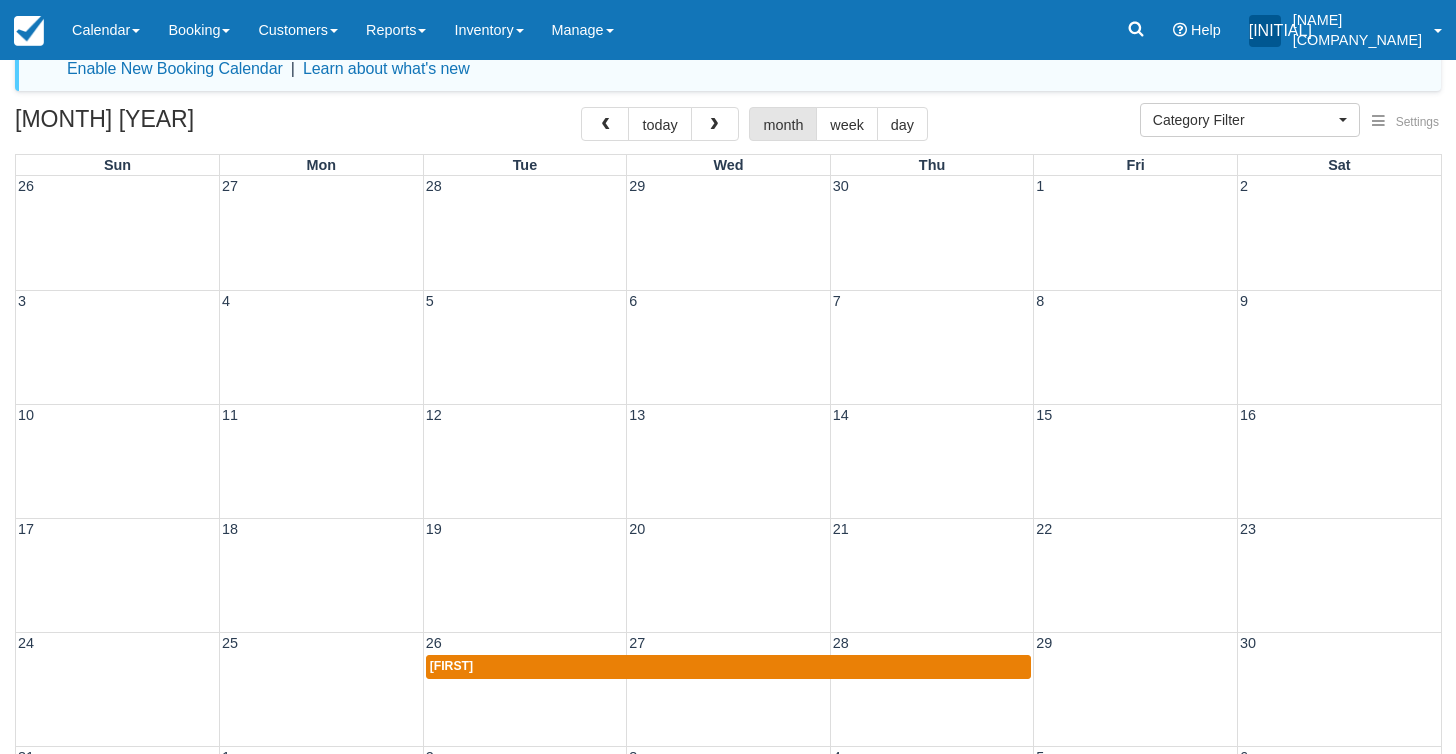 scroll, scrollTop: 1, scrollLeft: 0, axis: vertical 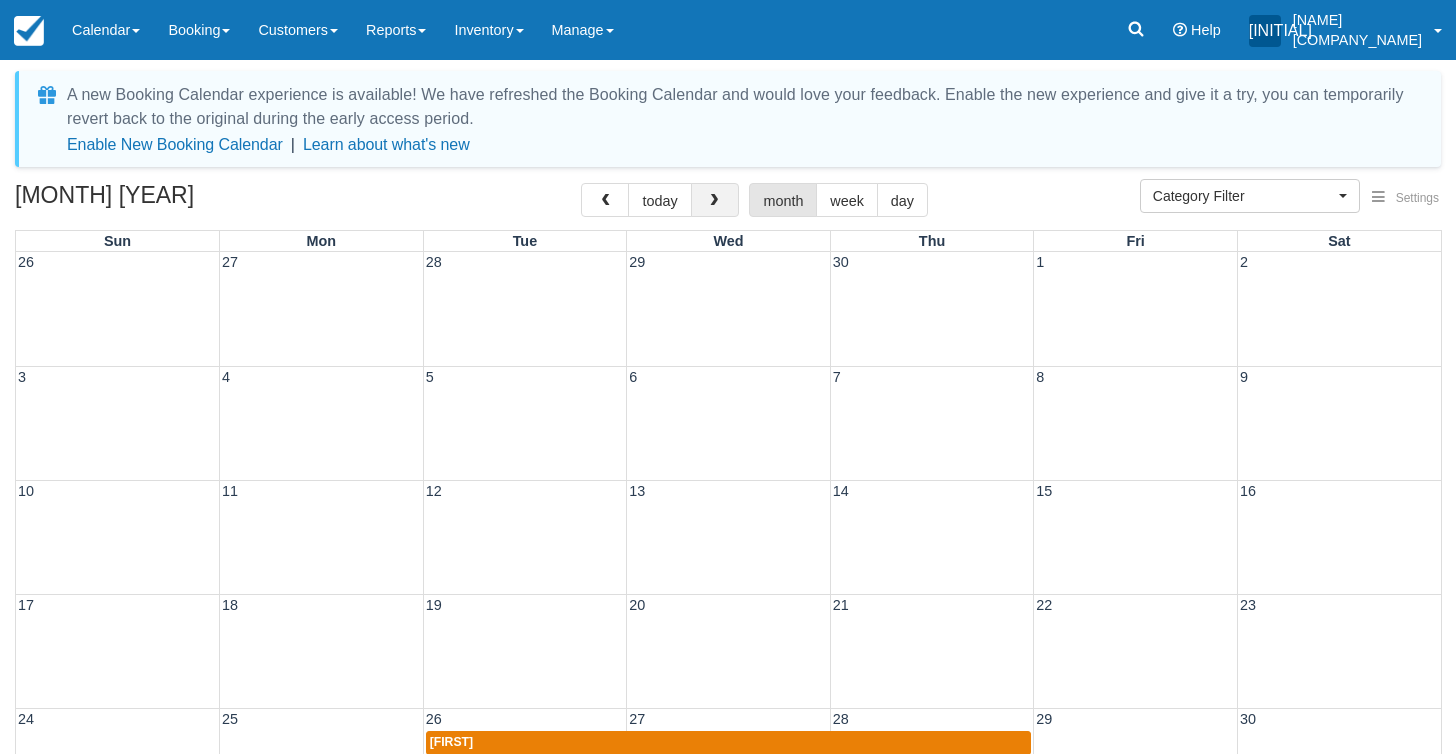 click at bounding box center [715, 200] 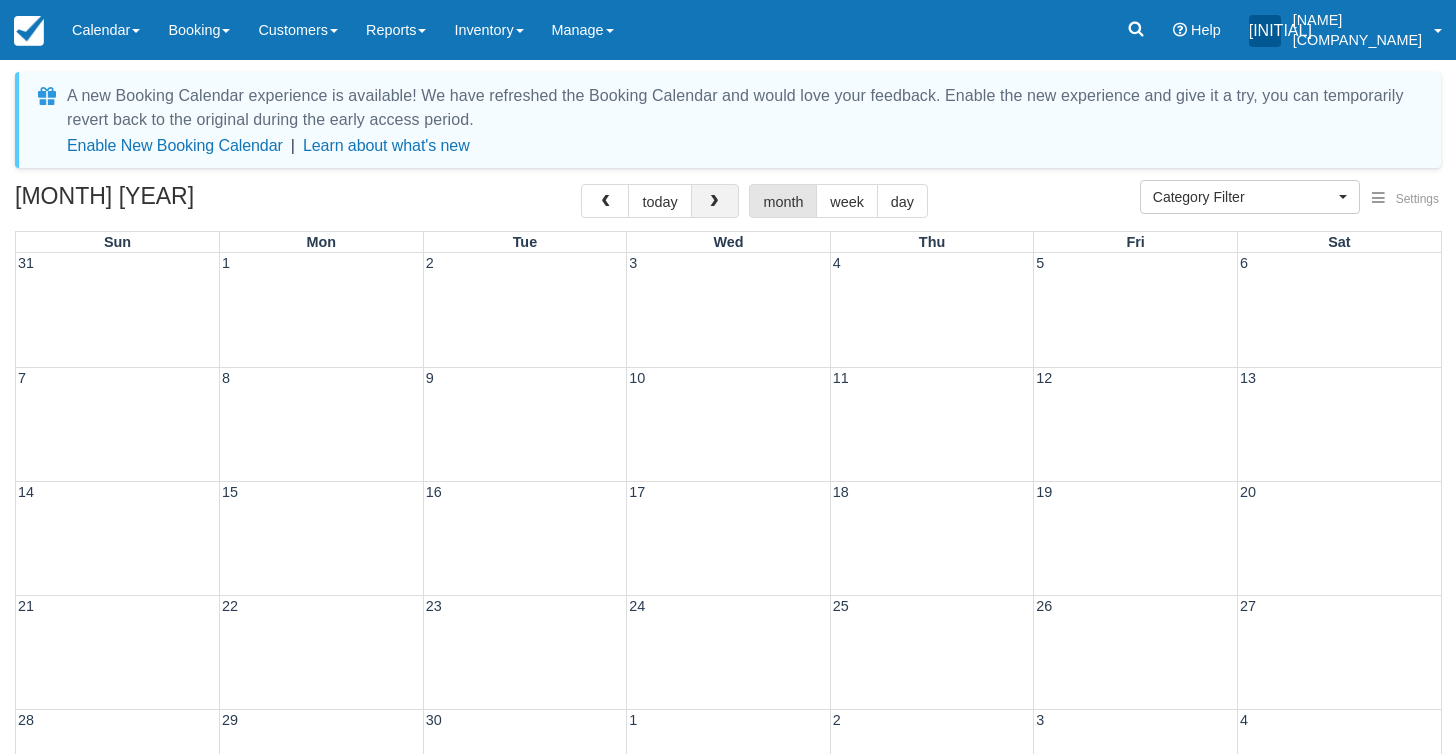 scroll, scrollTop: 0, scrollLeft: 0, axis: both 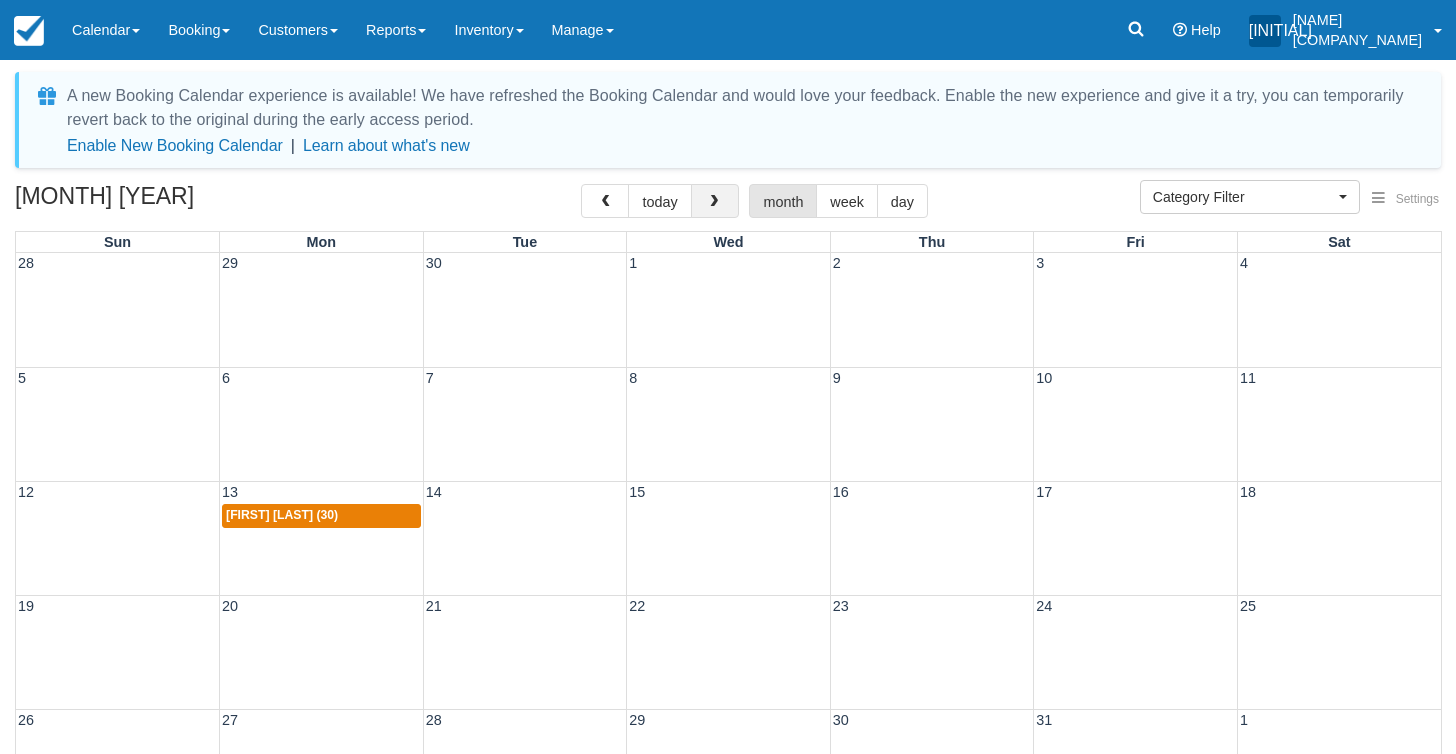 click at bounding box center (714, 202) 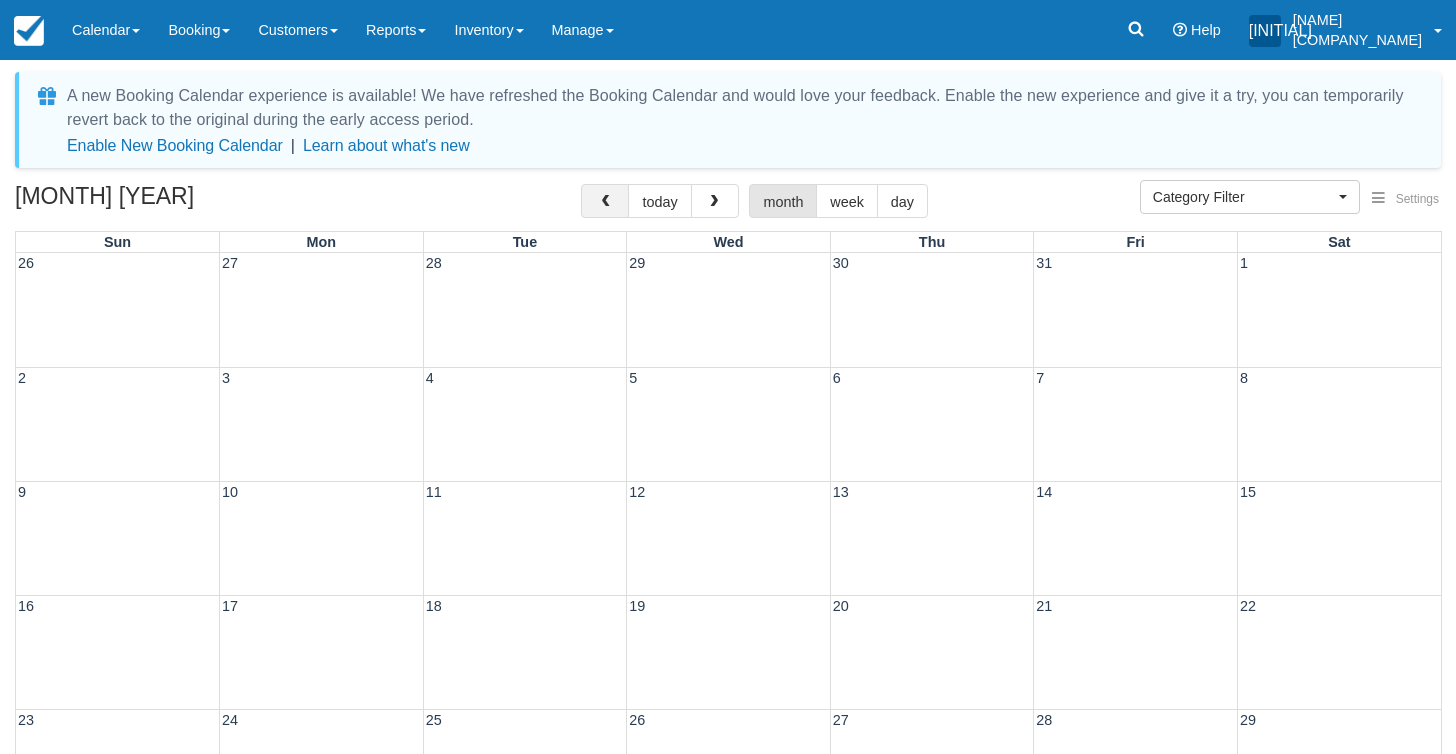 click at bounding box center (605, 202) 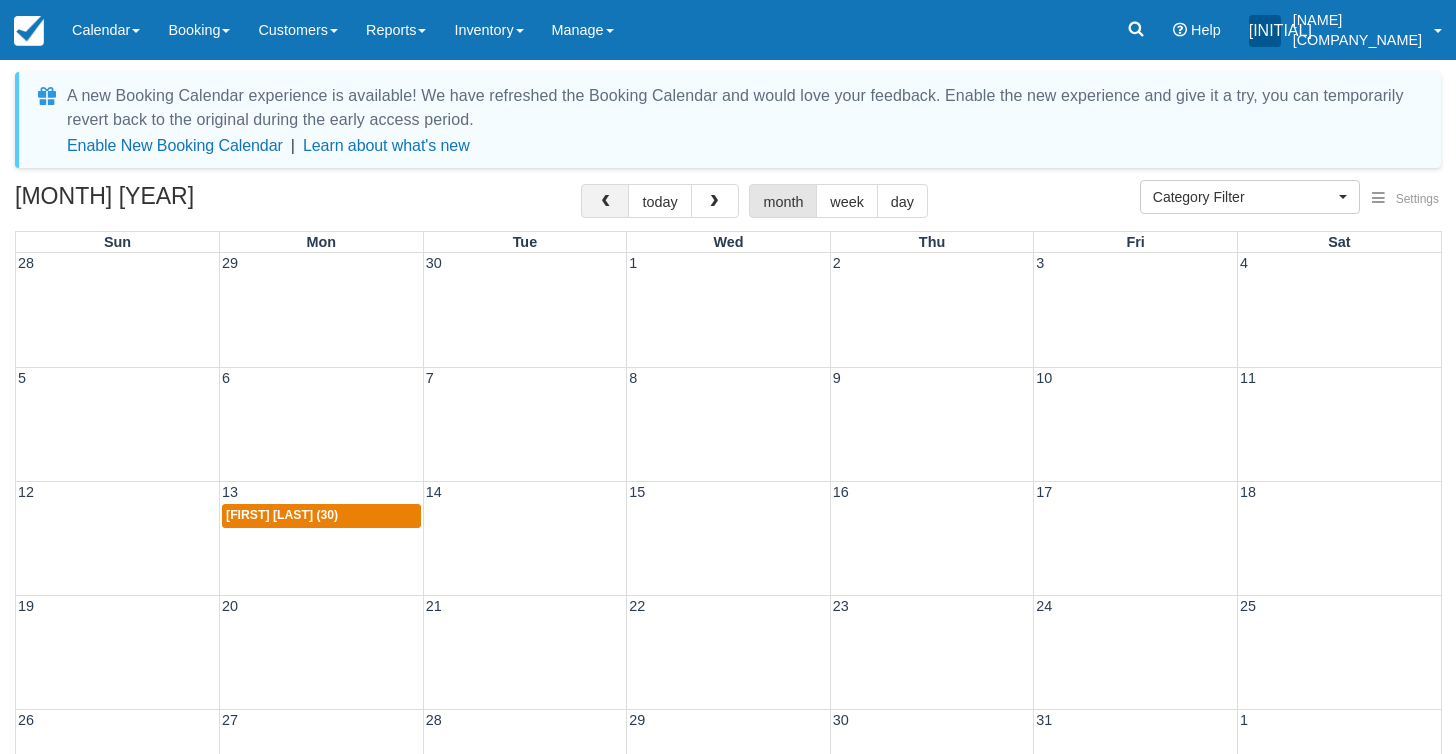 click at bounding box center [605, 202] 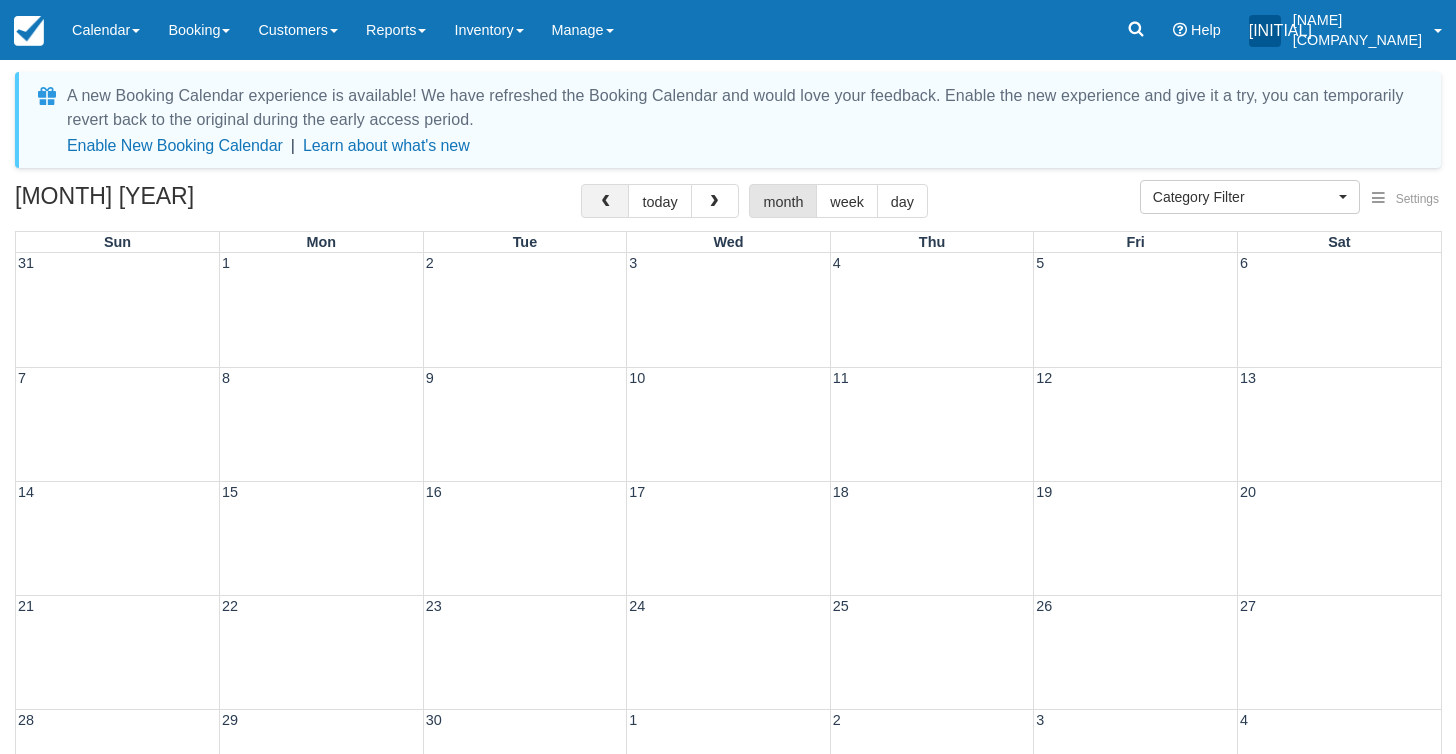 click at bounding box center (605, 202) 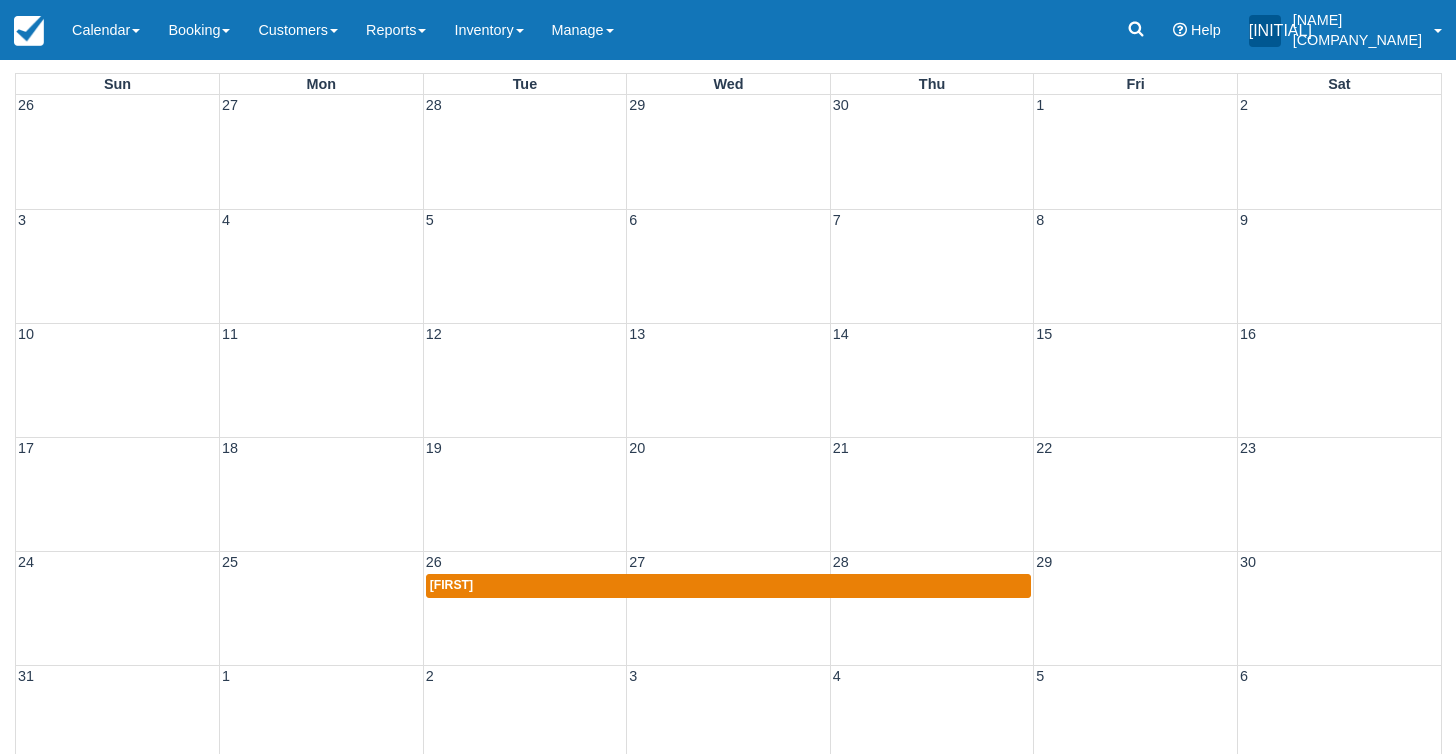scroll, scrollTop: 158, scrollLeft: 0, axis: vertical 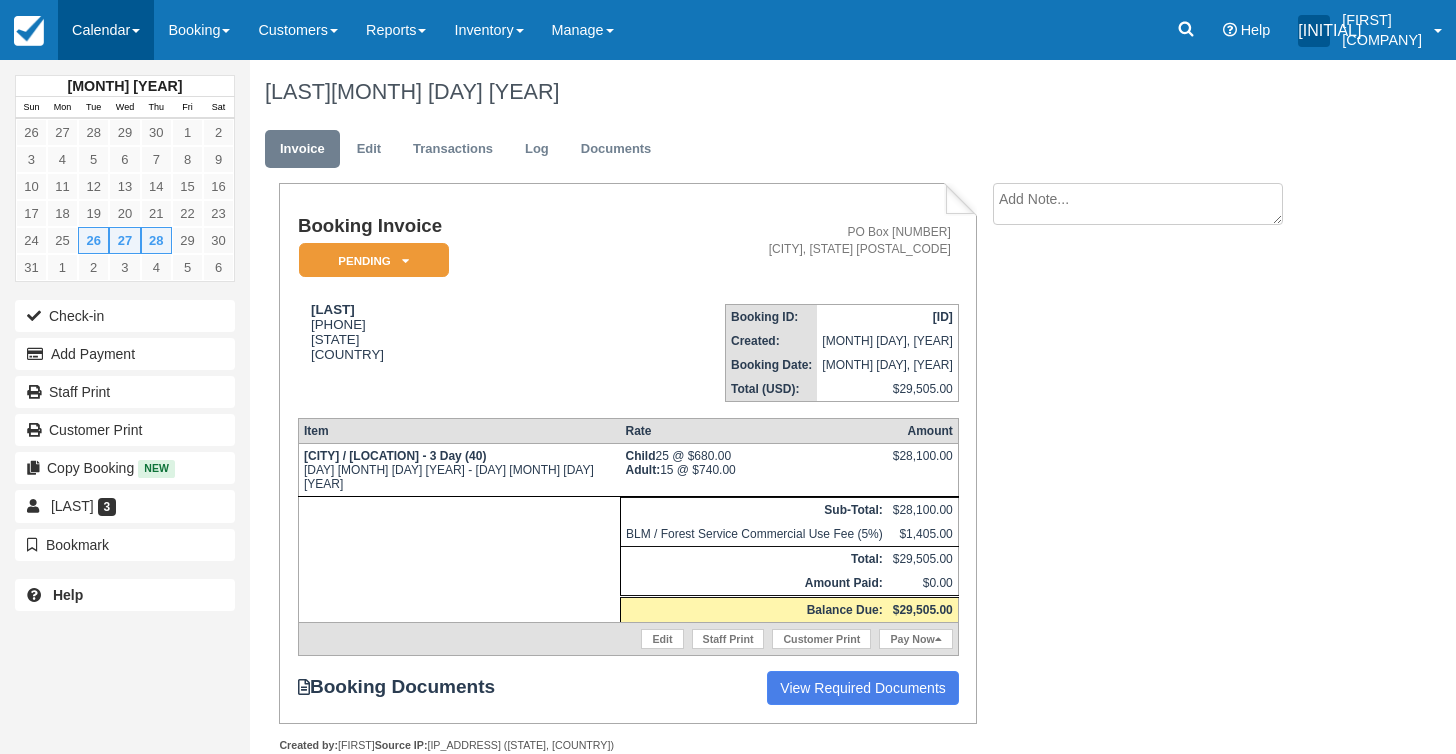 click on "Calendar" at bounding box center [106, 30] 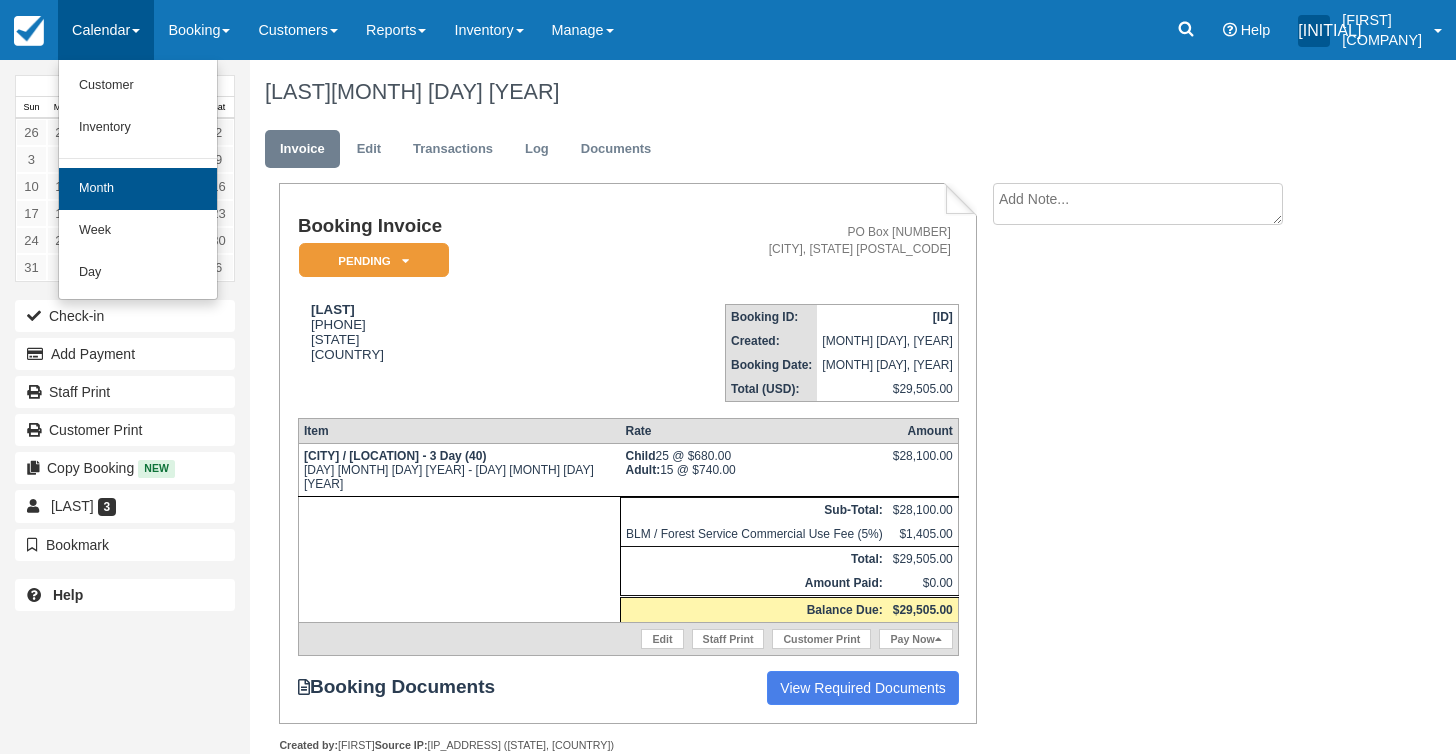 click on "Month" at bounding box center (138, 189) 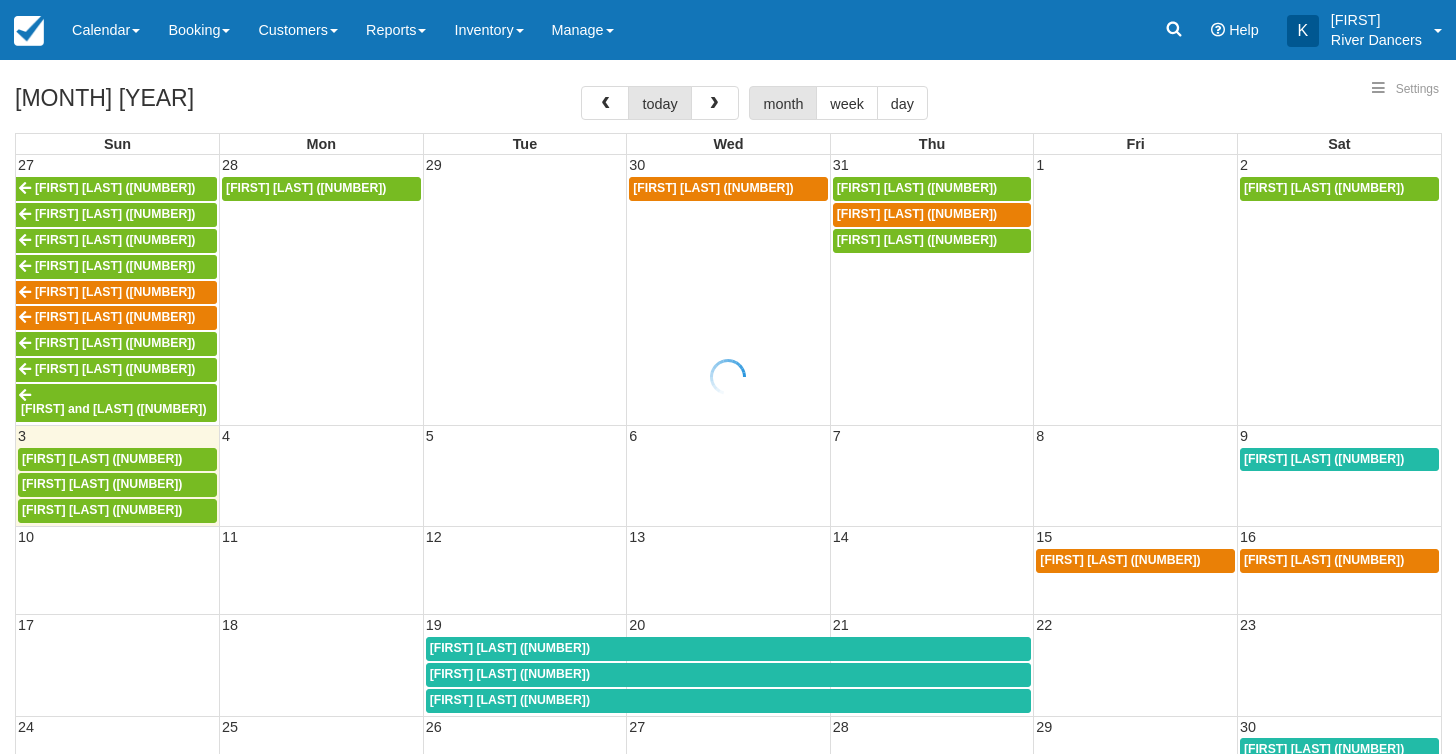 select 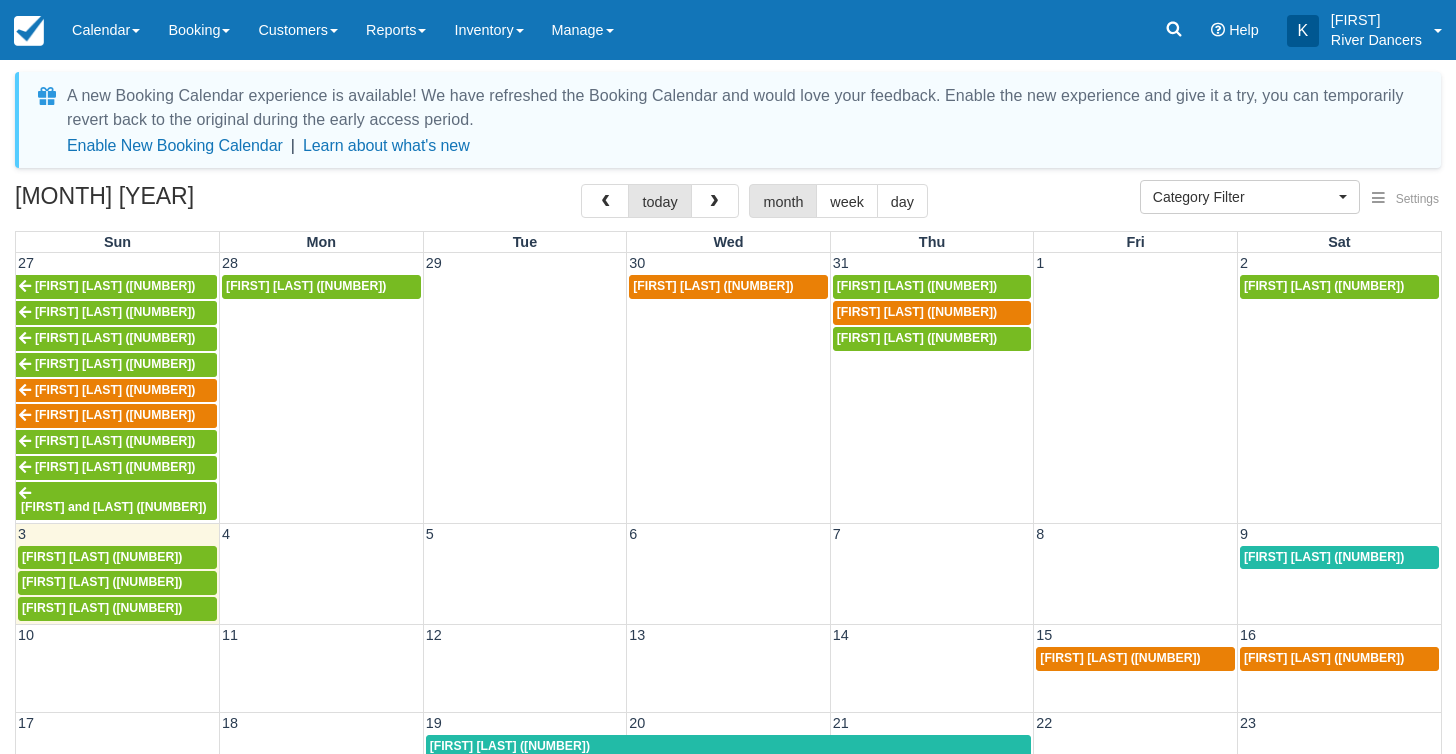 scroll, scrollTop: 0, scrollLeft: 0, axis: both 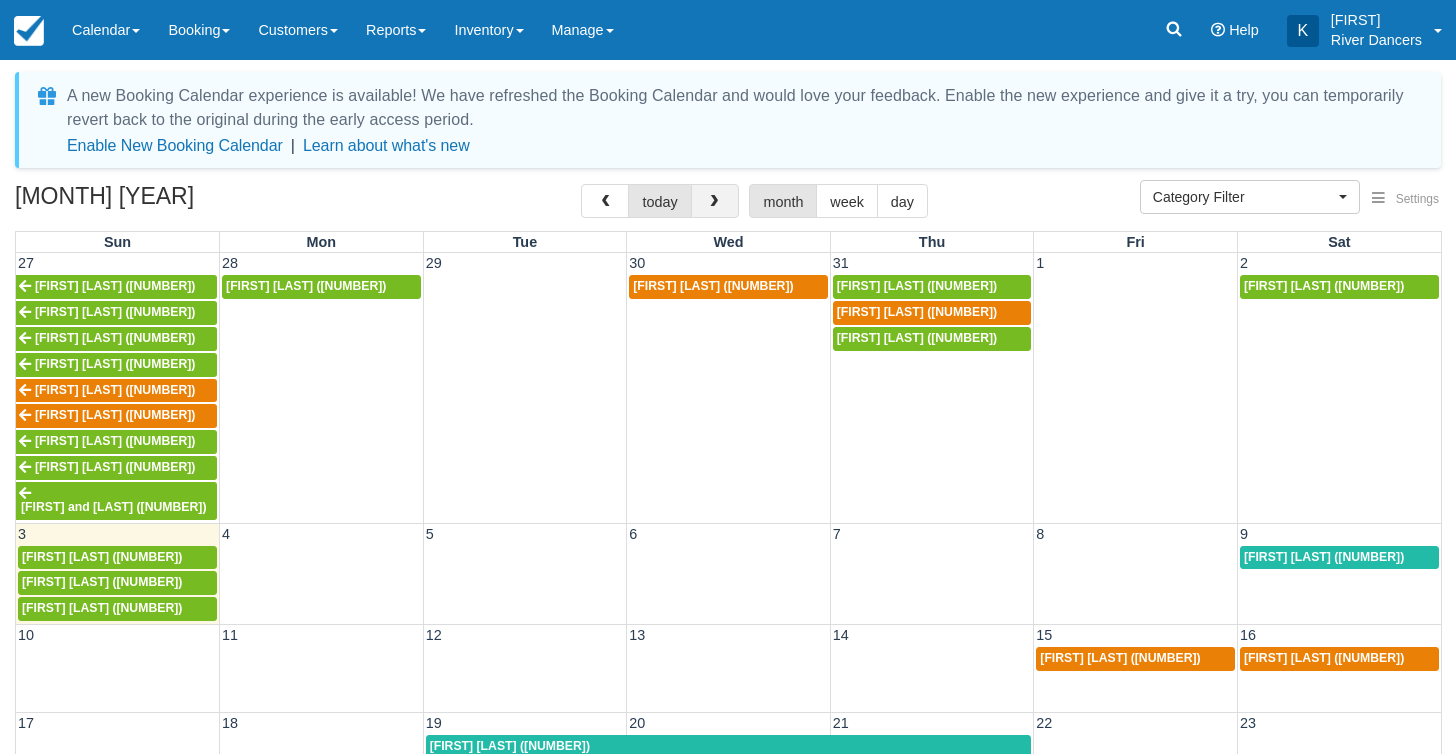 click at bounding box center (714, 202) 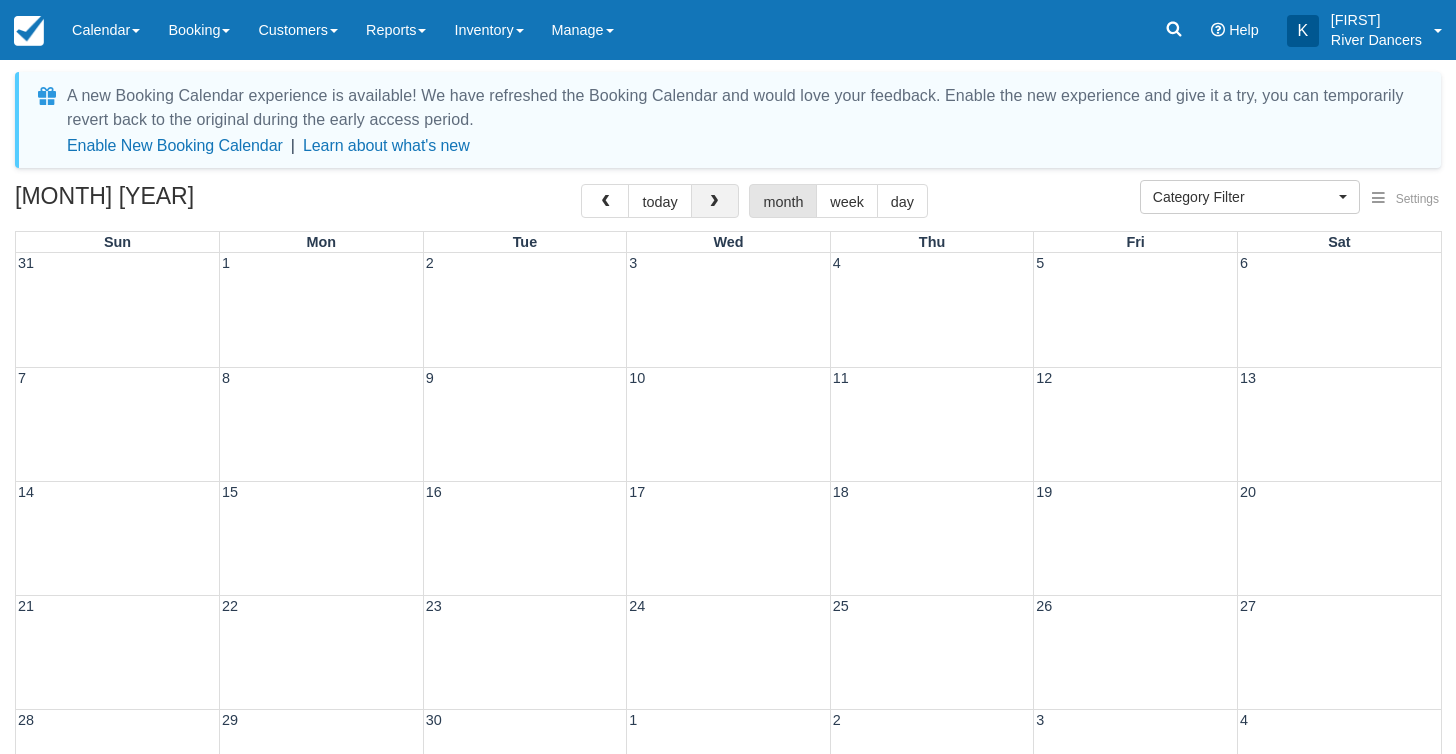 click at bounding box center [714, 202] 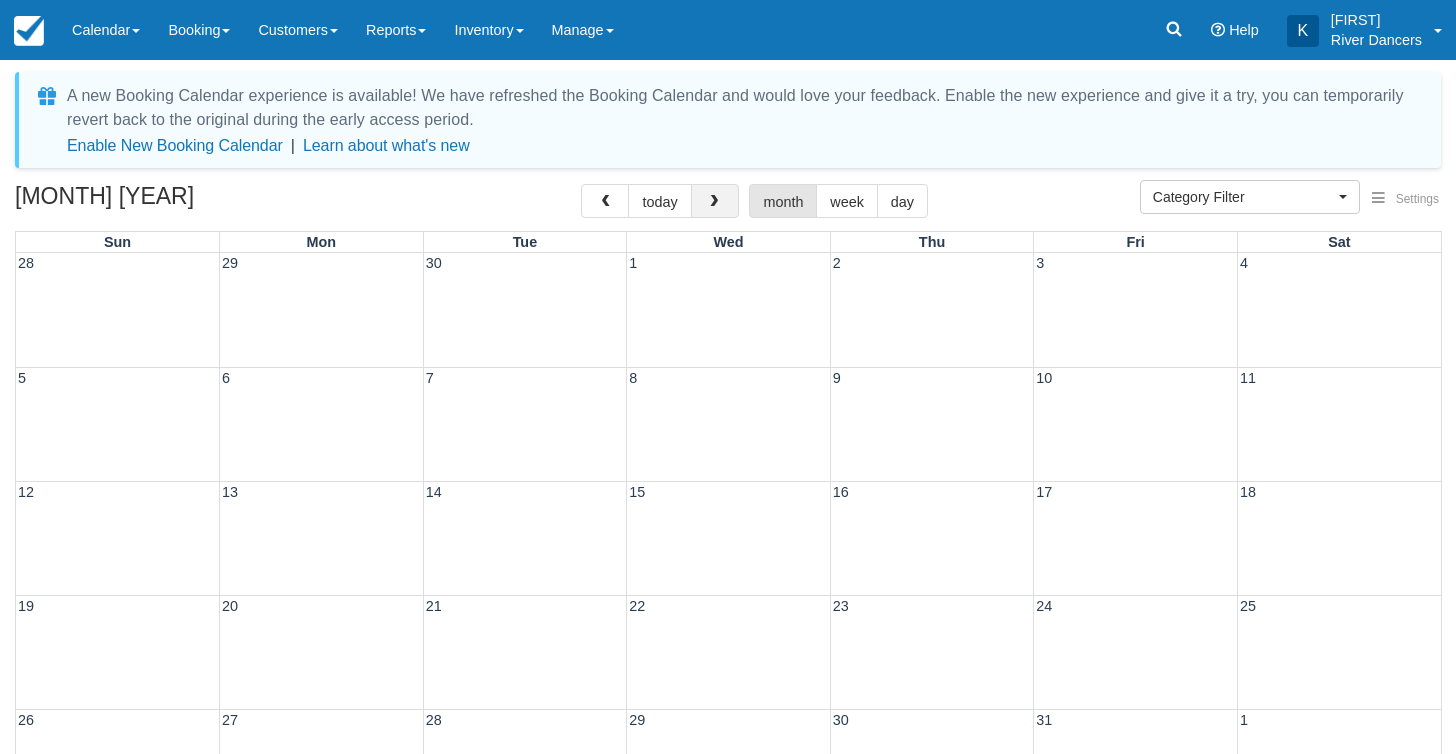 click at bounding box center (714, 202) 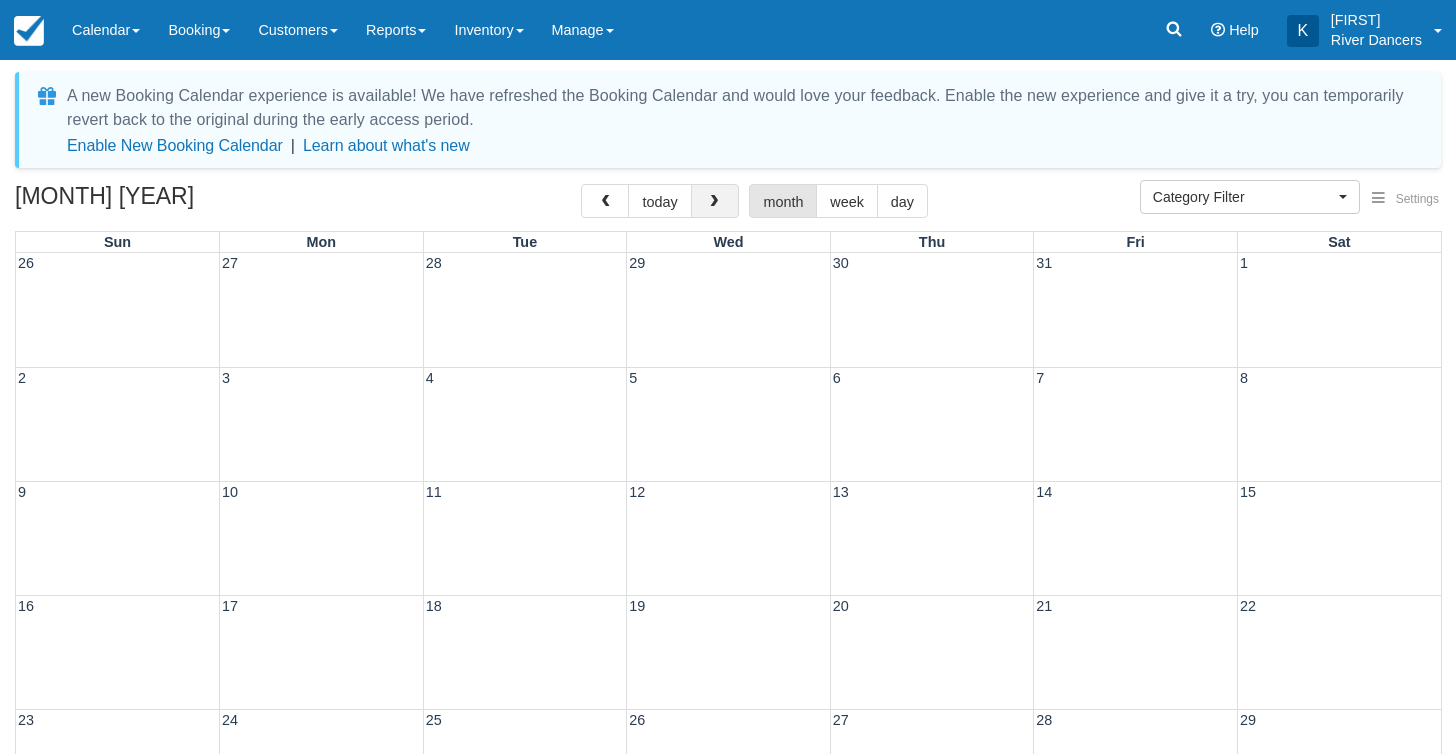 click at bounding box center (714, 202) 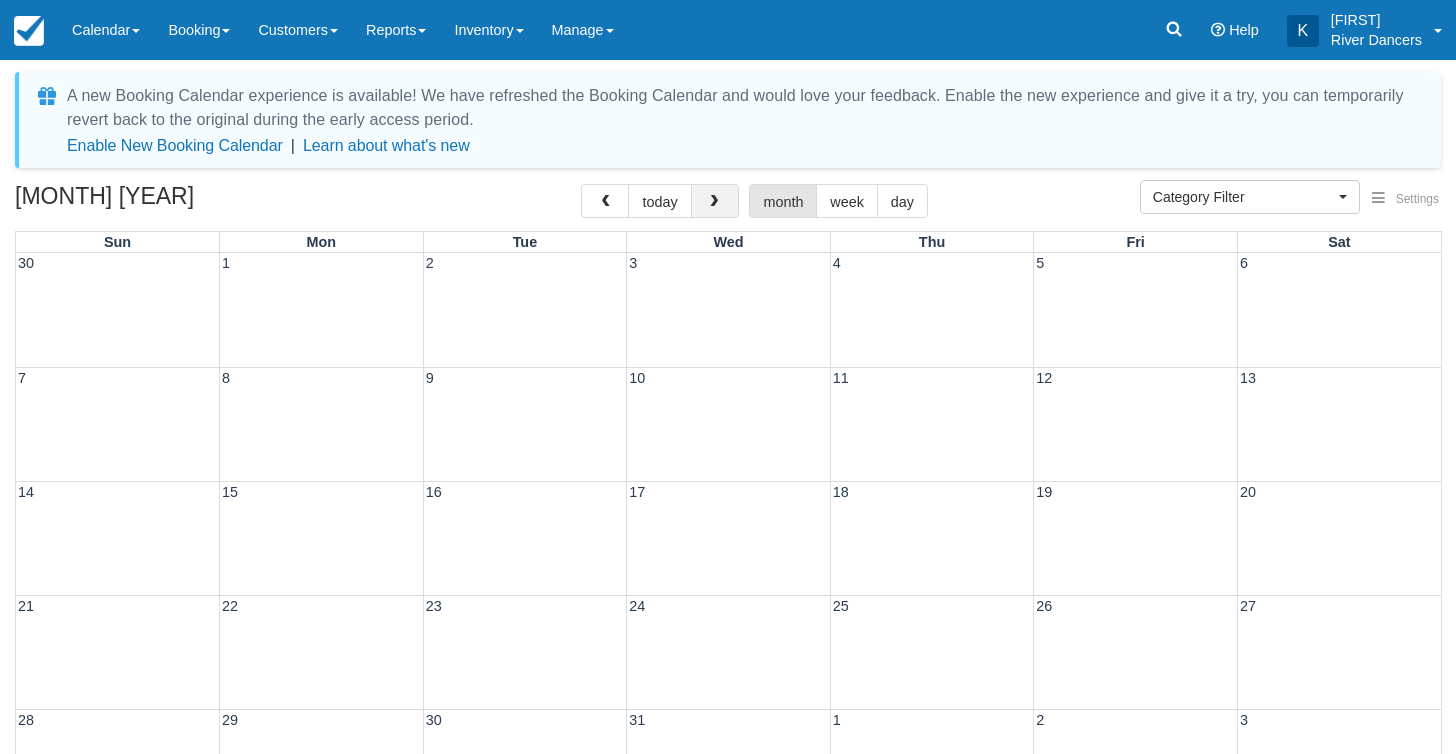 click at bounding box center (714, 202) 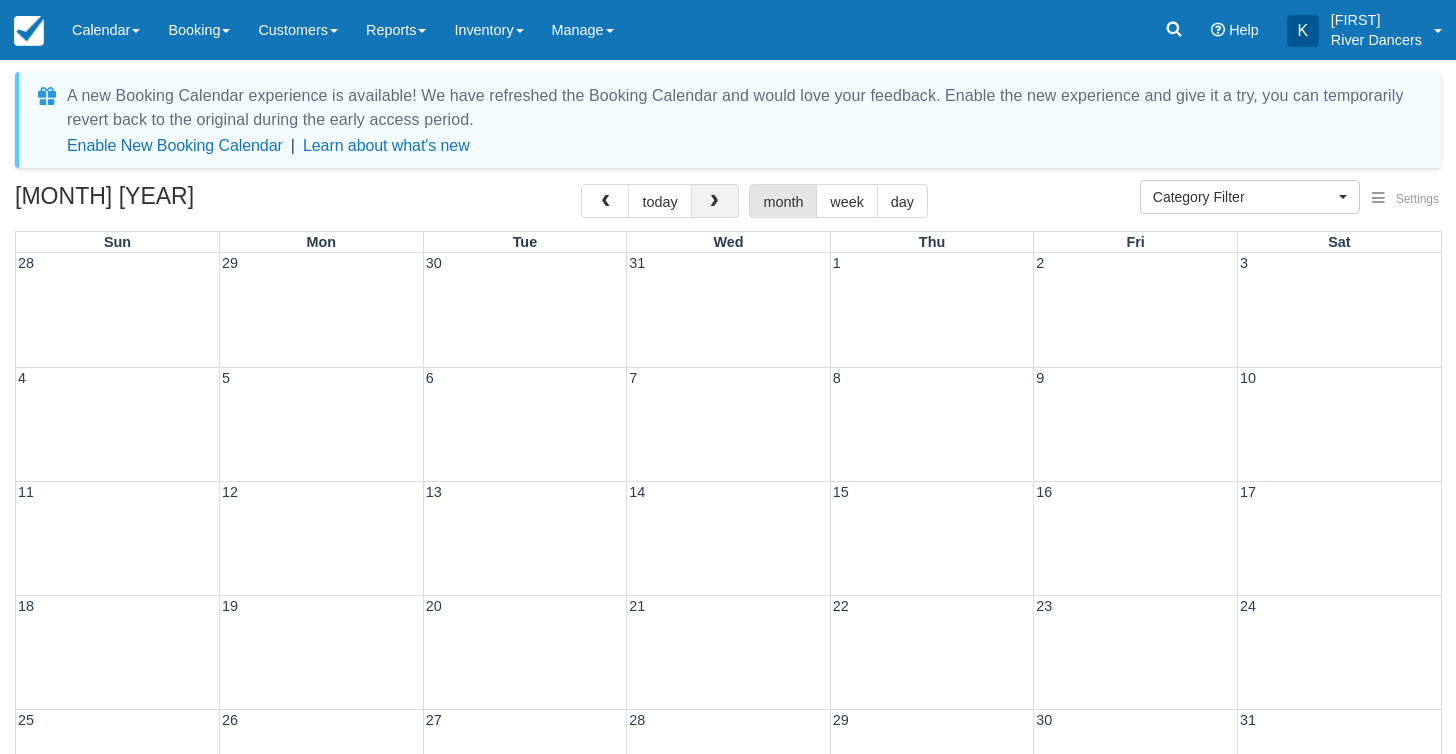 click at bounding box center [714, 202] 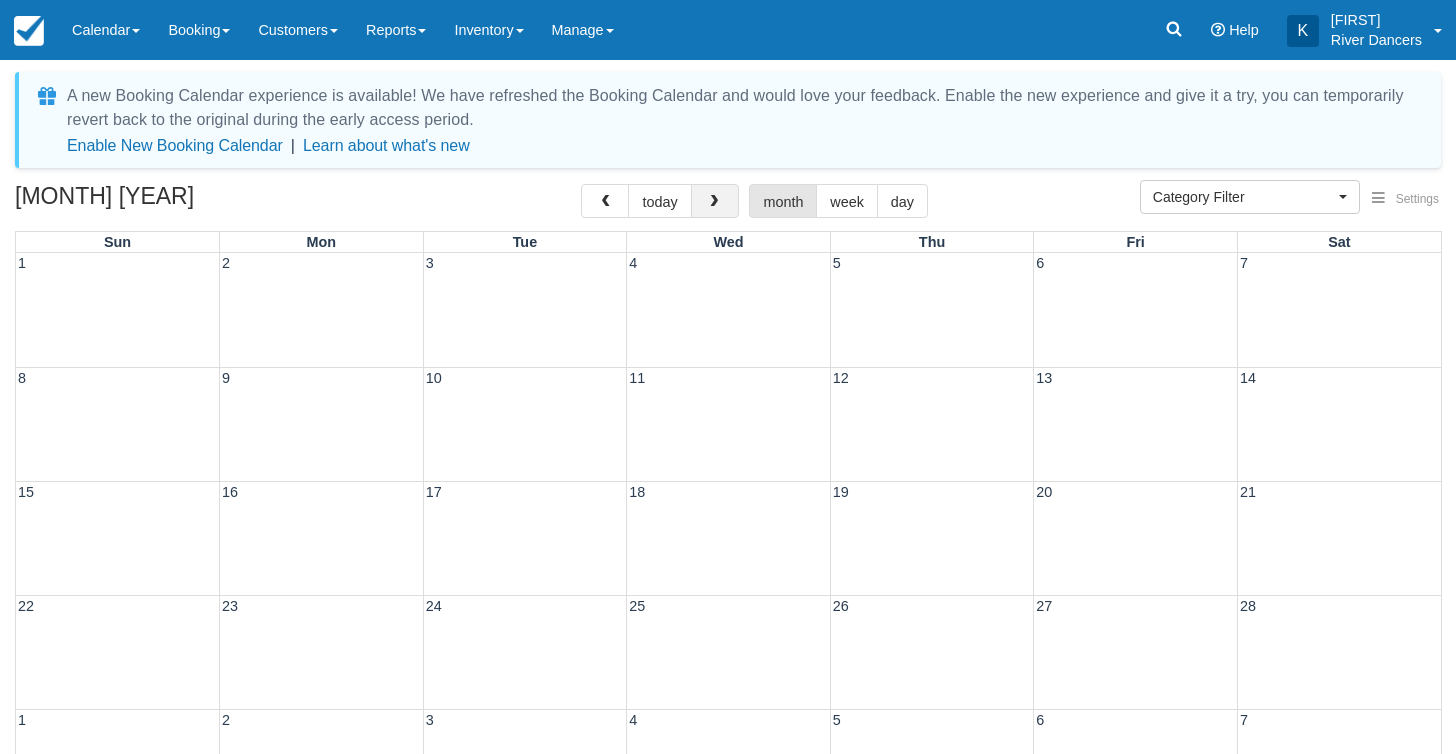 click at bounding box center (714, 202) 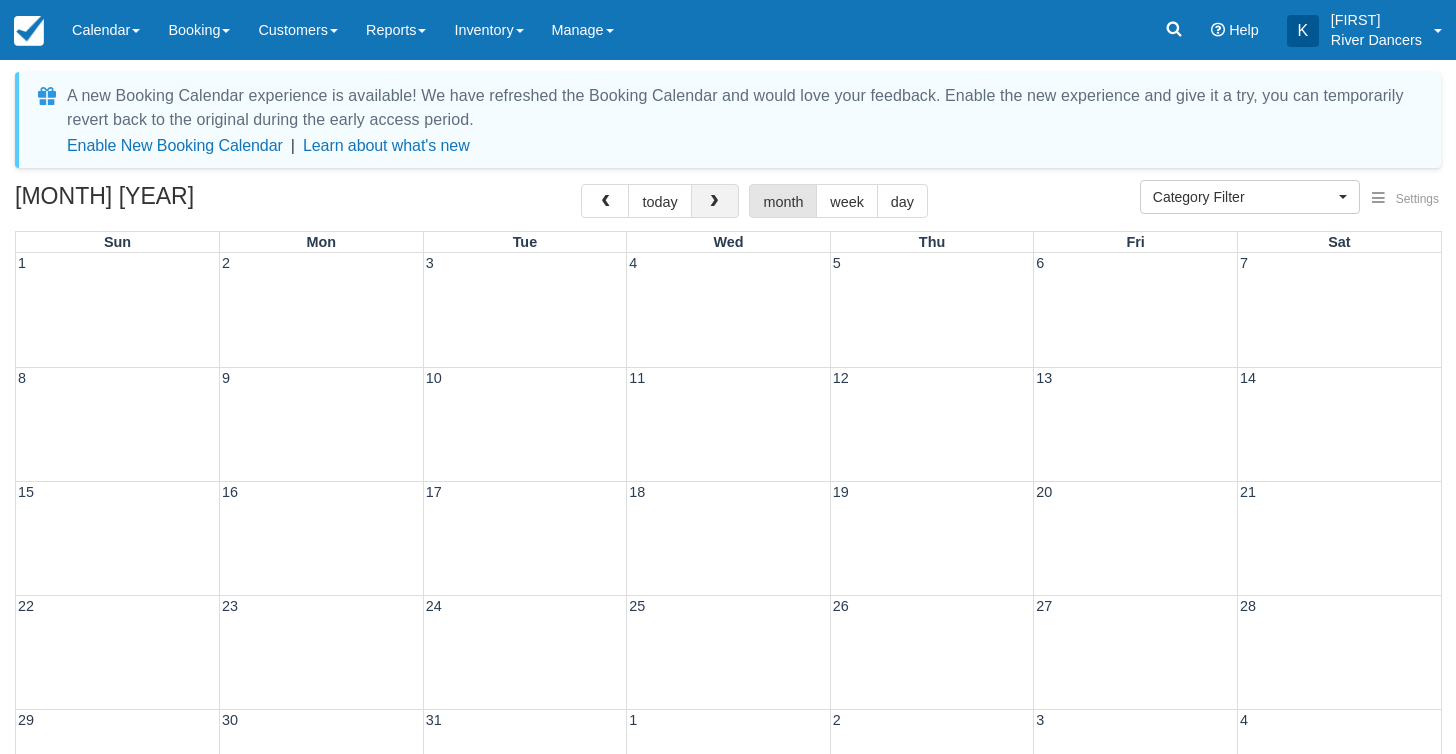 click at bounding box center [714, 202] 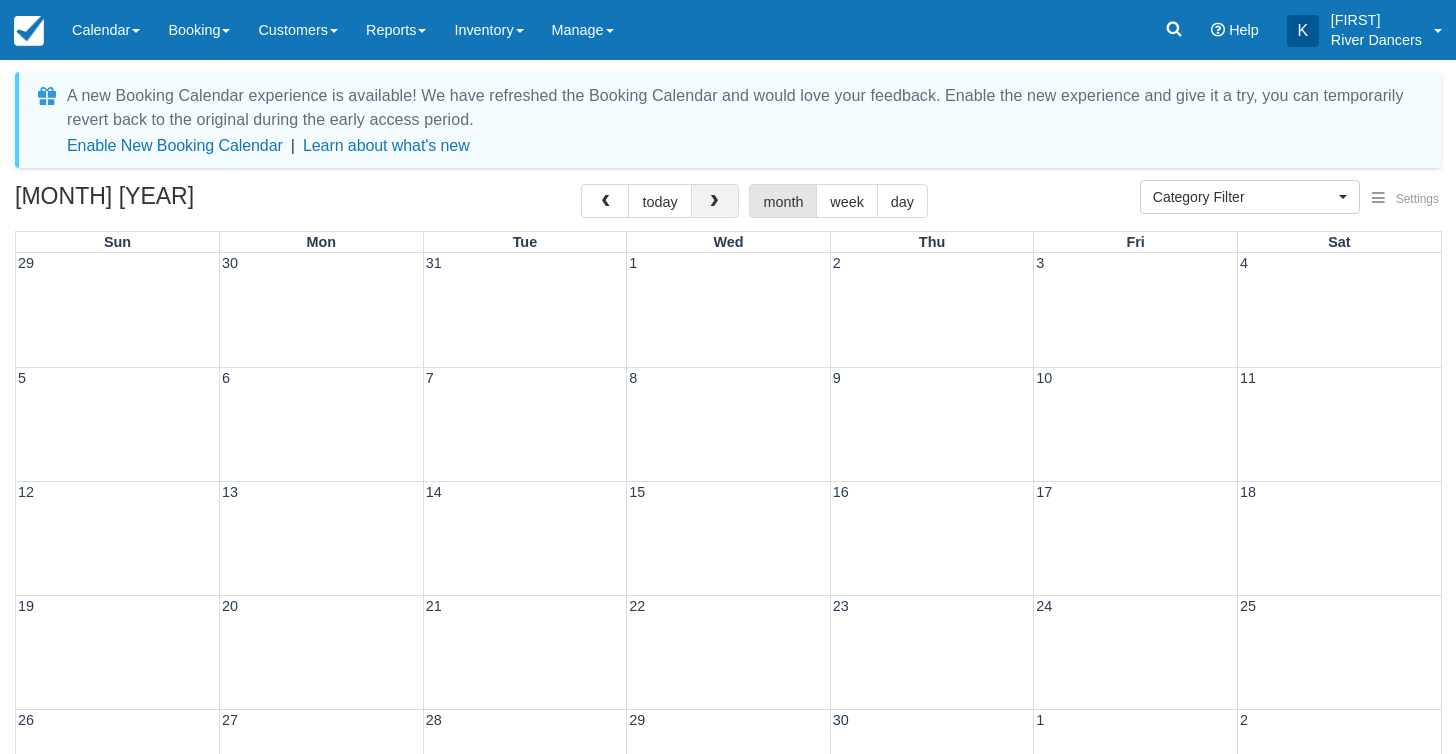 click at bounding box center (714, 202) 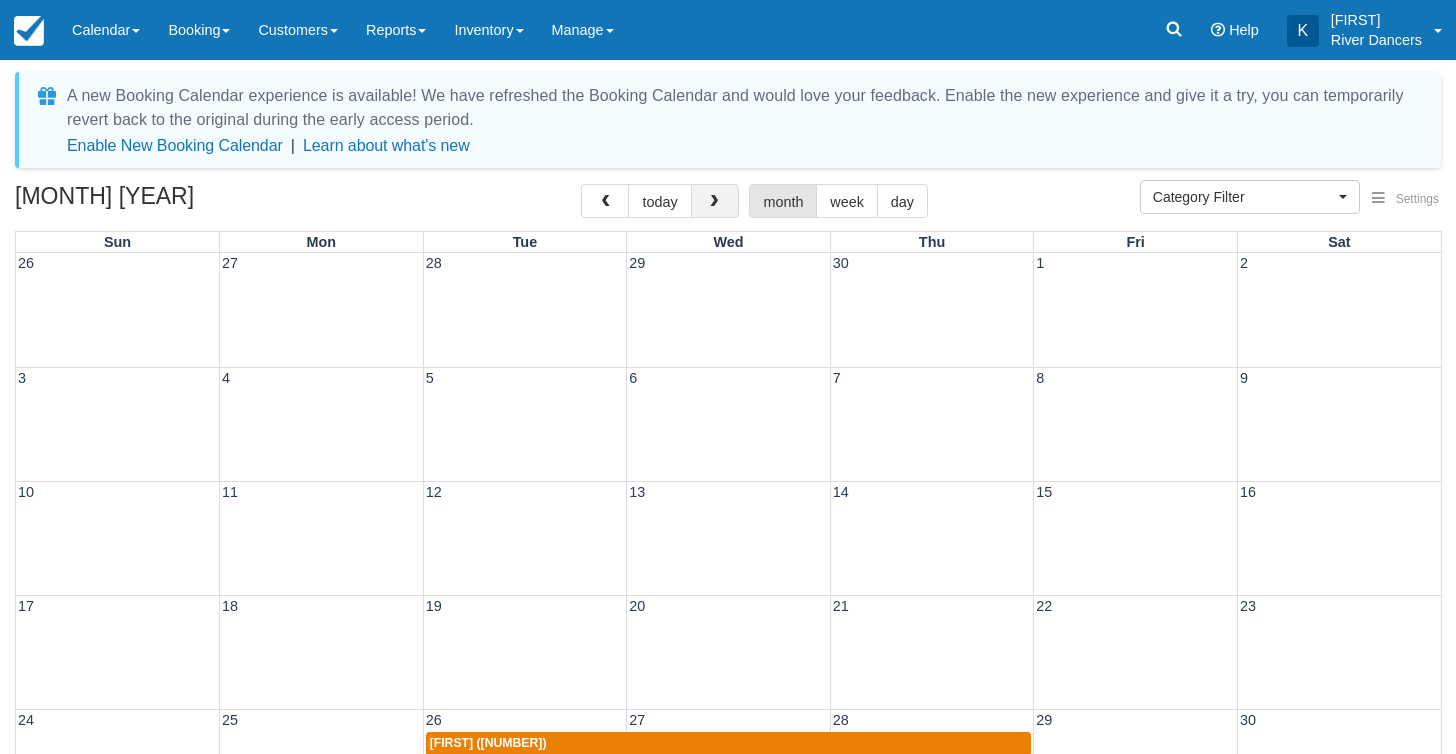 click at bounding box center (714, 202) 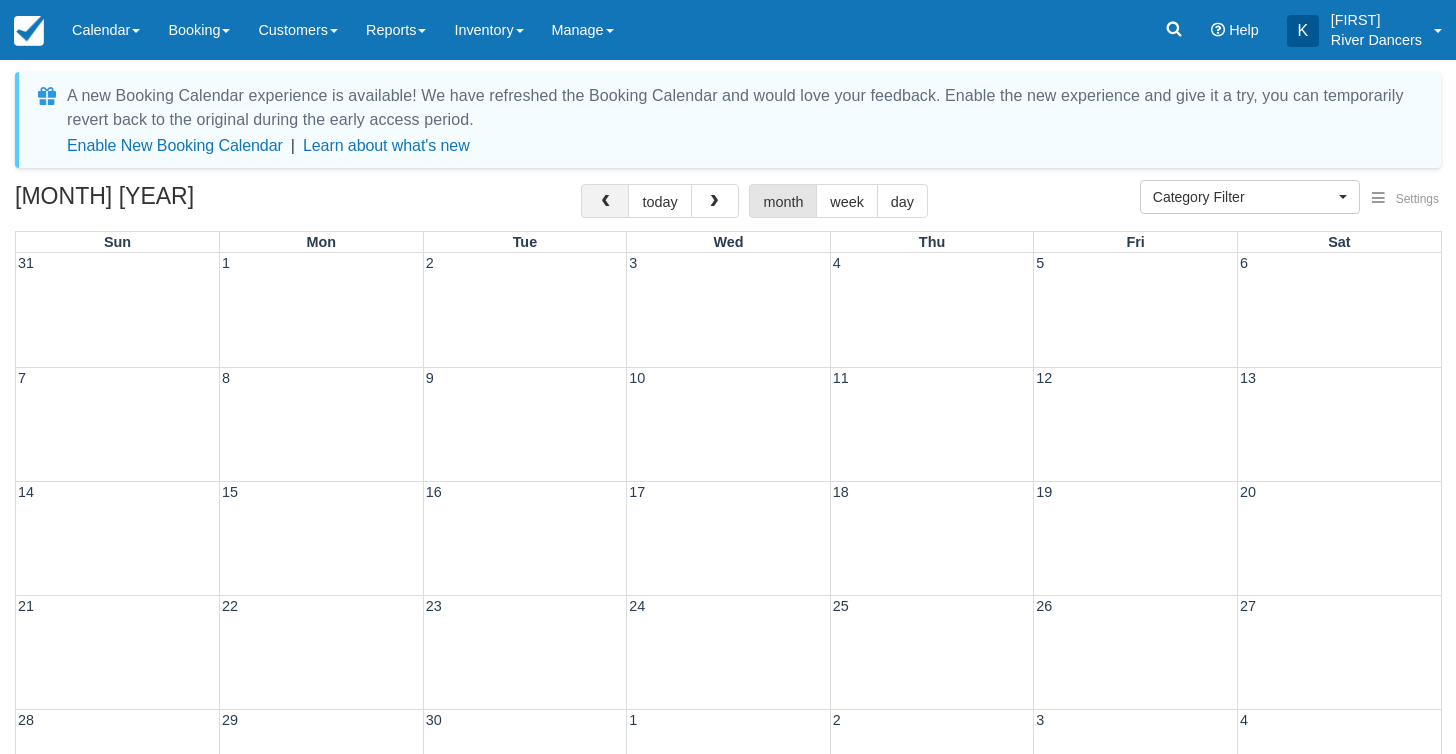 click at bounding box center [605, 202] 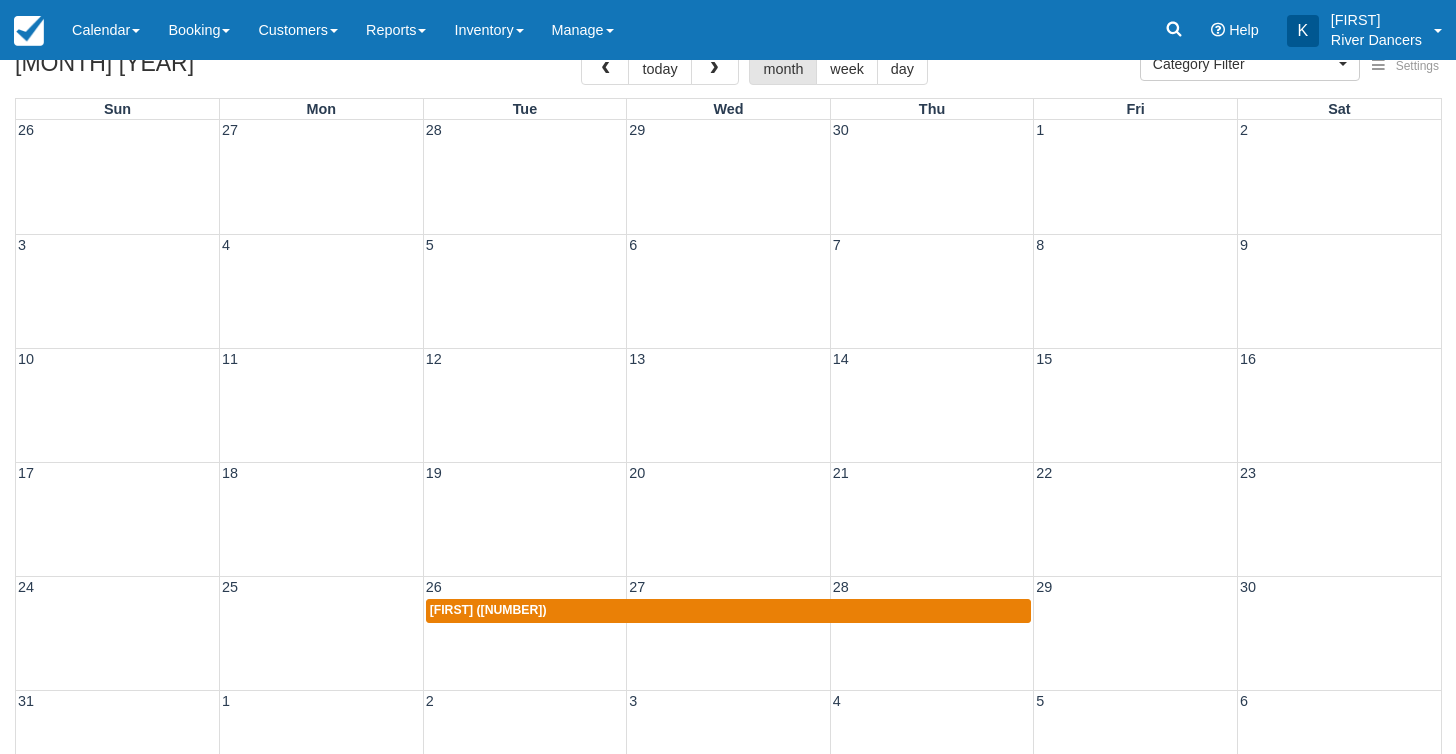 scroll, scrollTop: 136, scrollLeft: 0, axis: vertical 